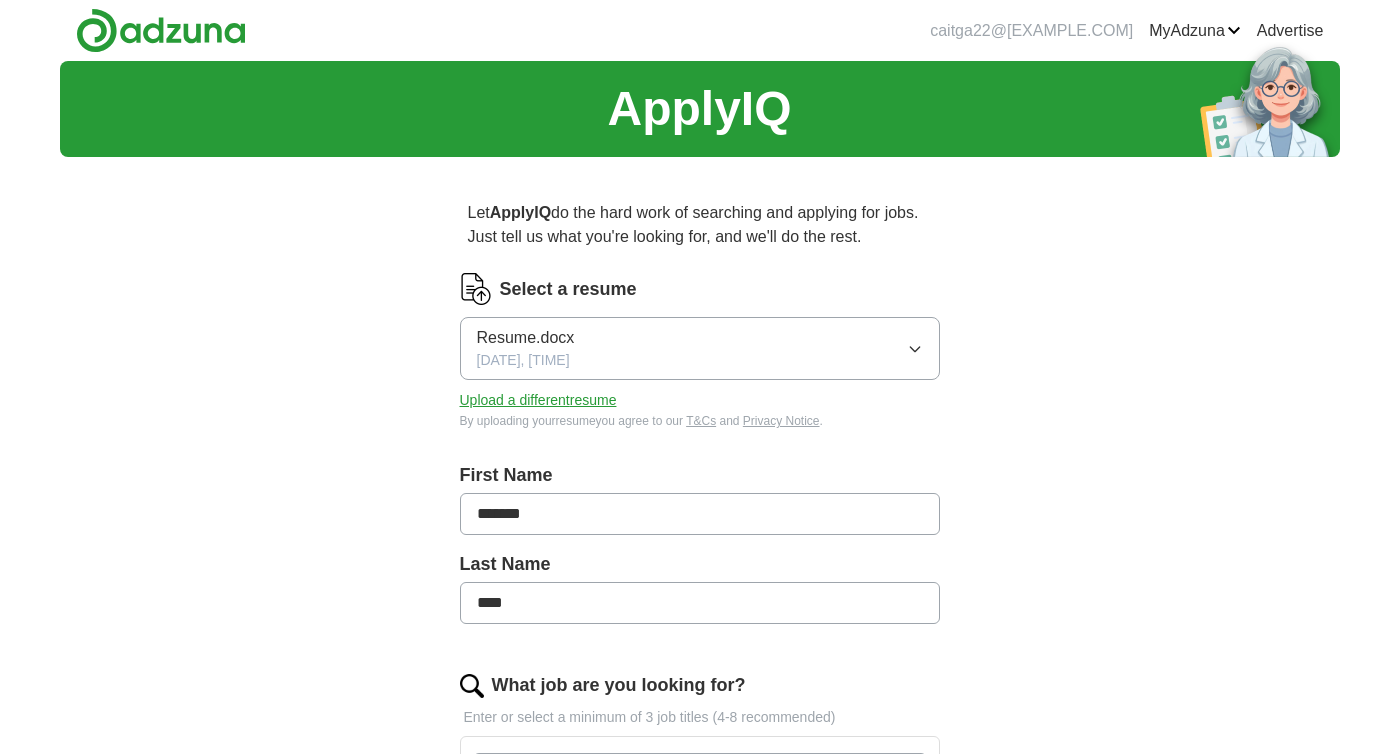scroll, scrollTop: 0, scrollLeft: 0, axis: both 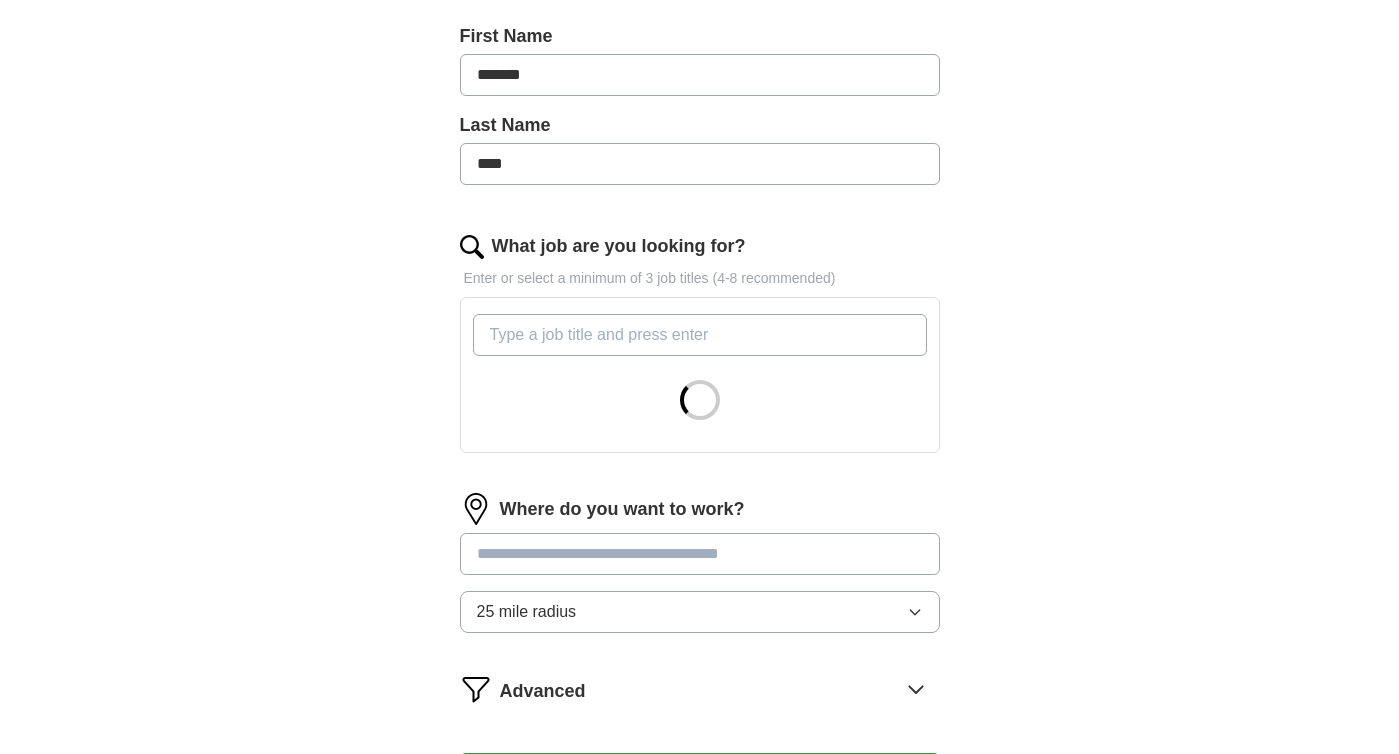click on "What job are you looking for?" at bounding box center [700, 335] 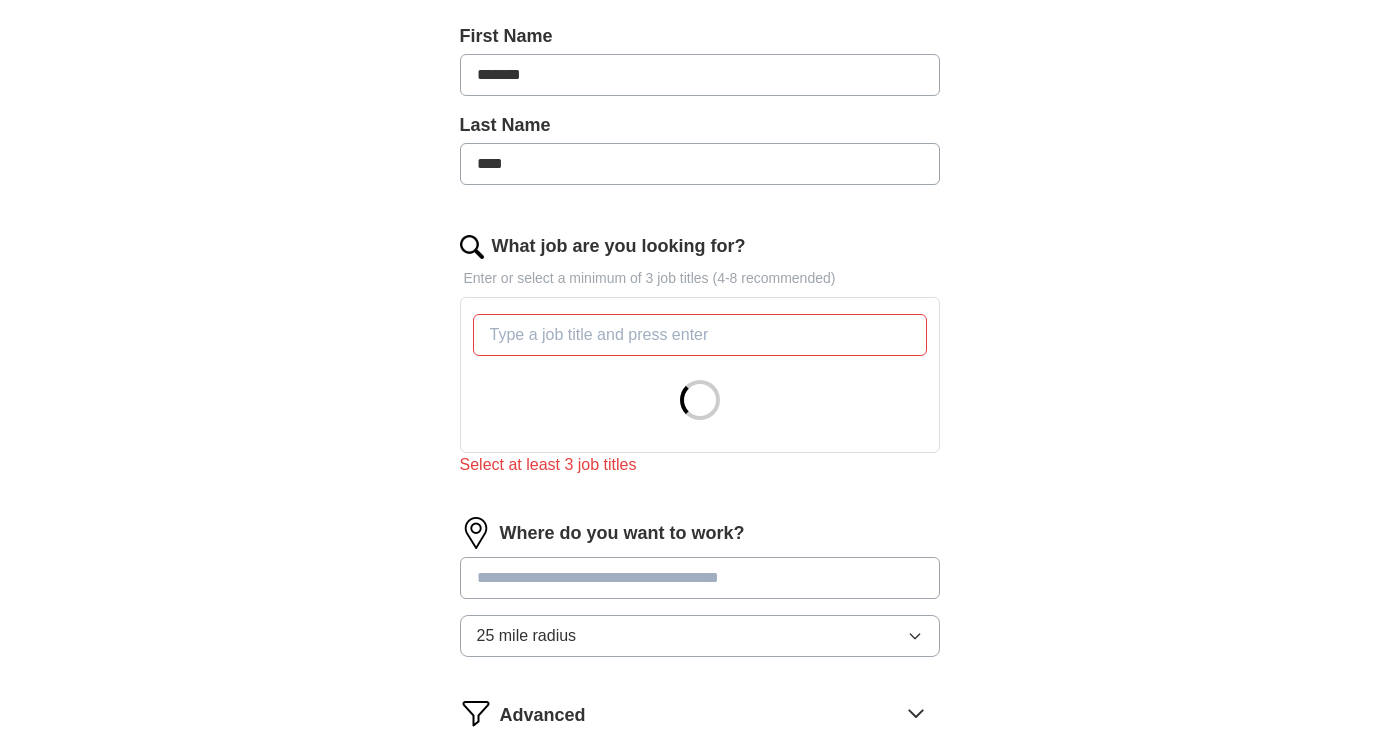 click on "Where do you want to work? 25 mile radius" at bounding box center [700, 595] 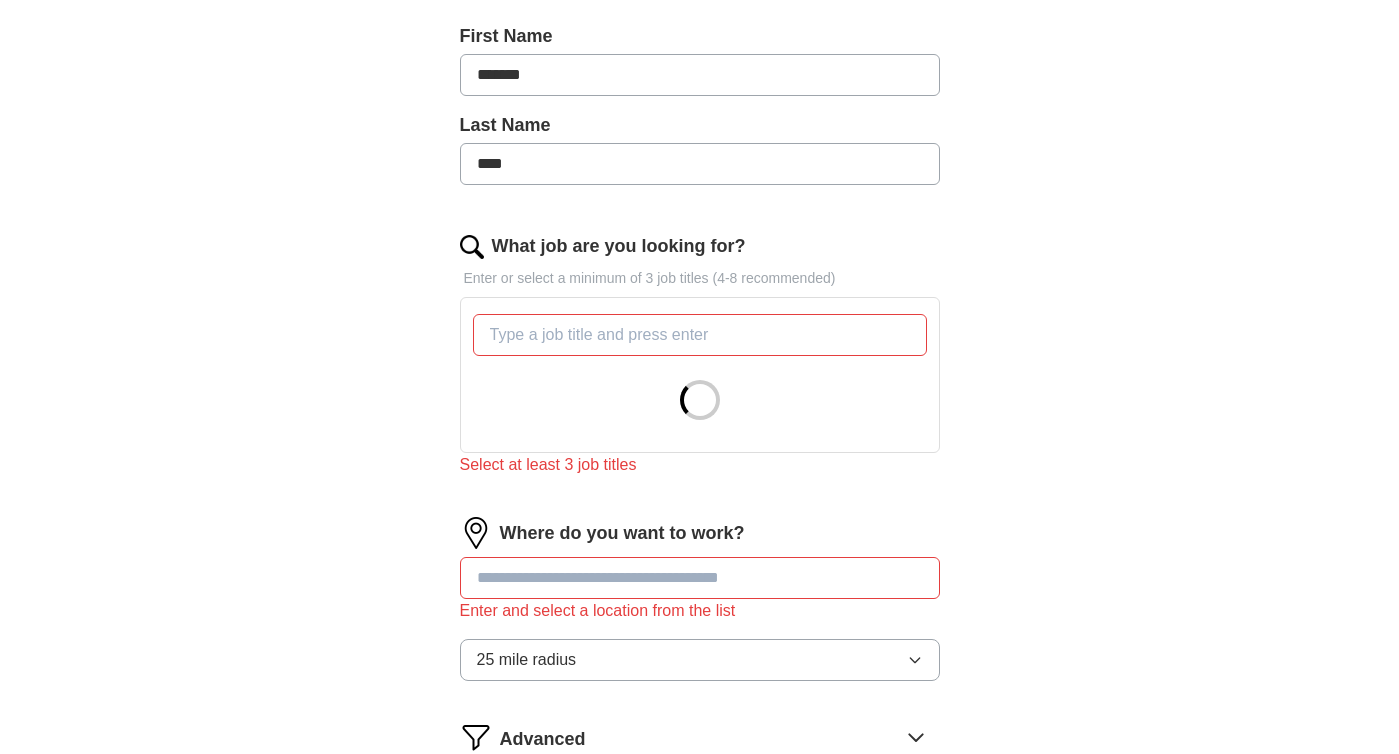 click at bounding box center [700, 578] 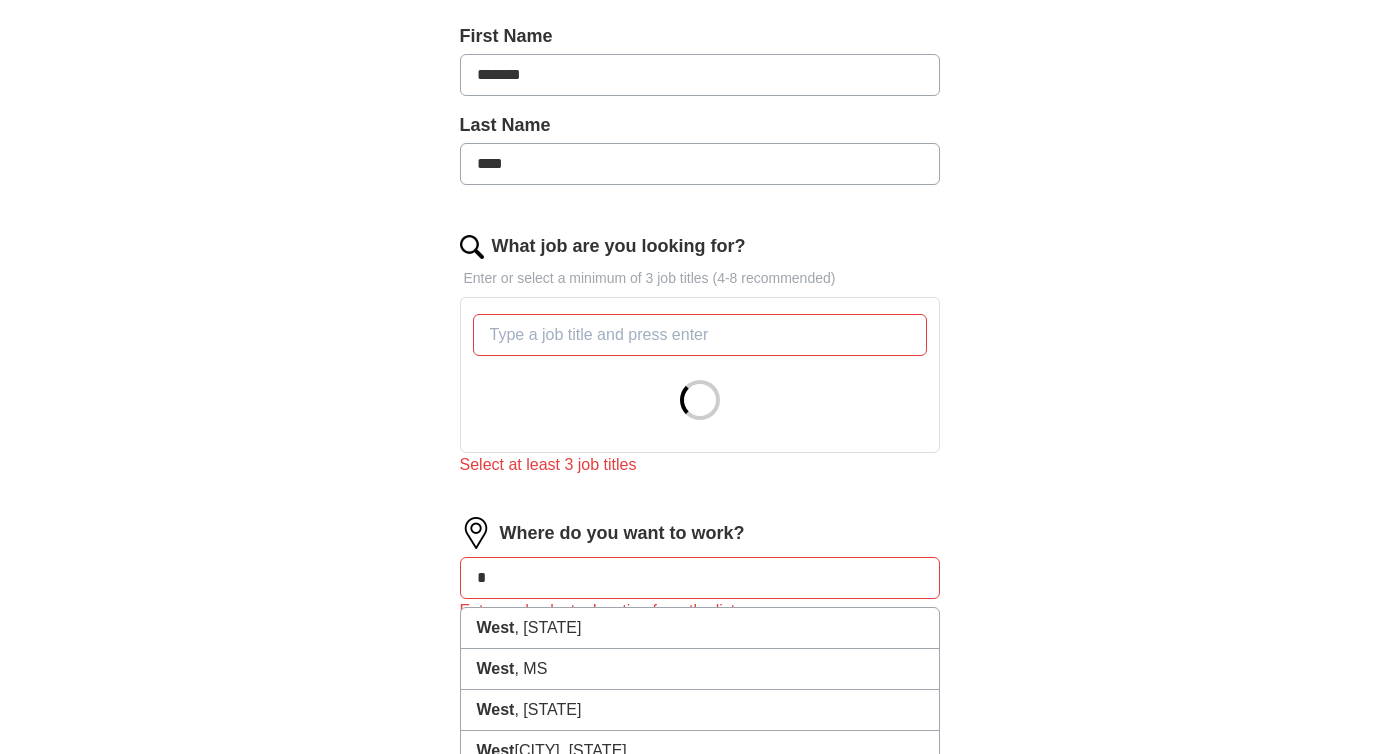 type on "*" 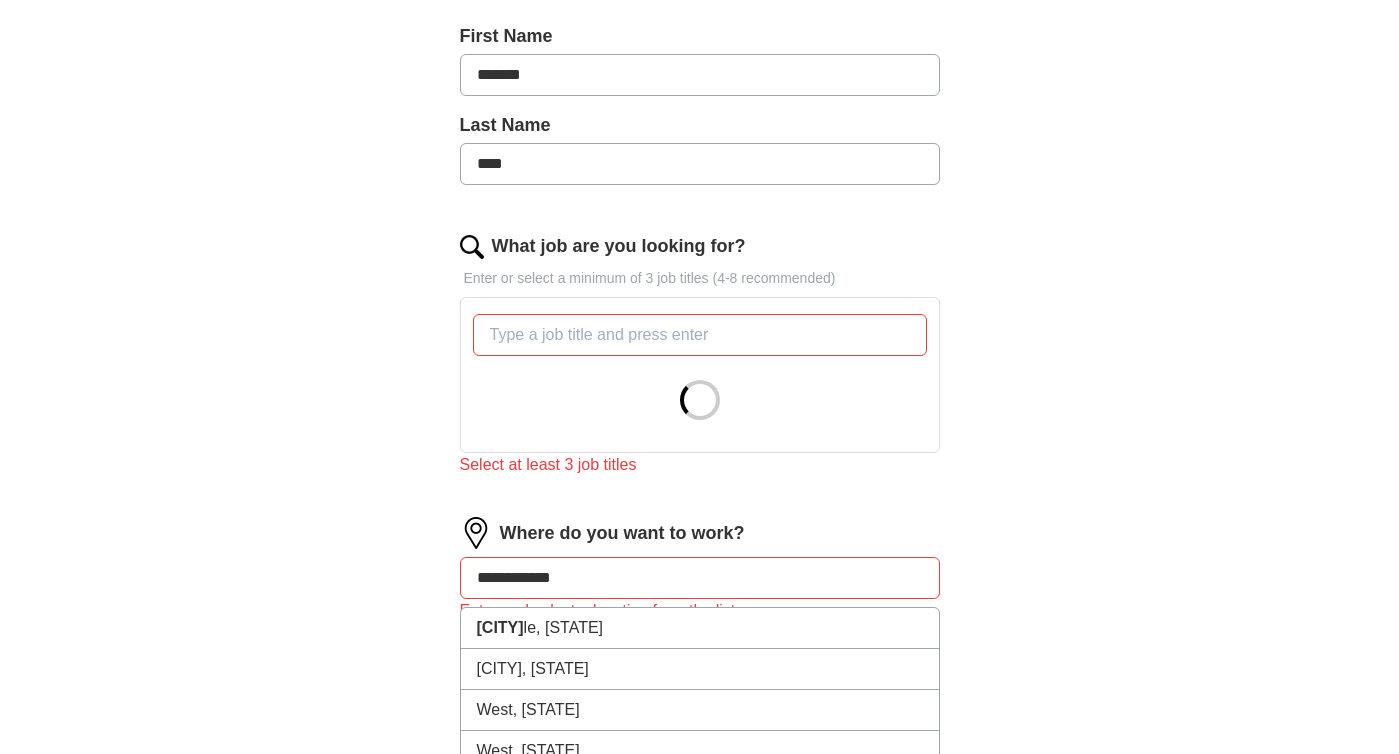 type on "**********" 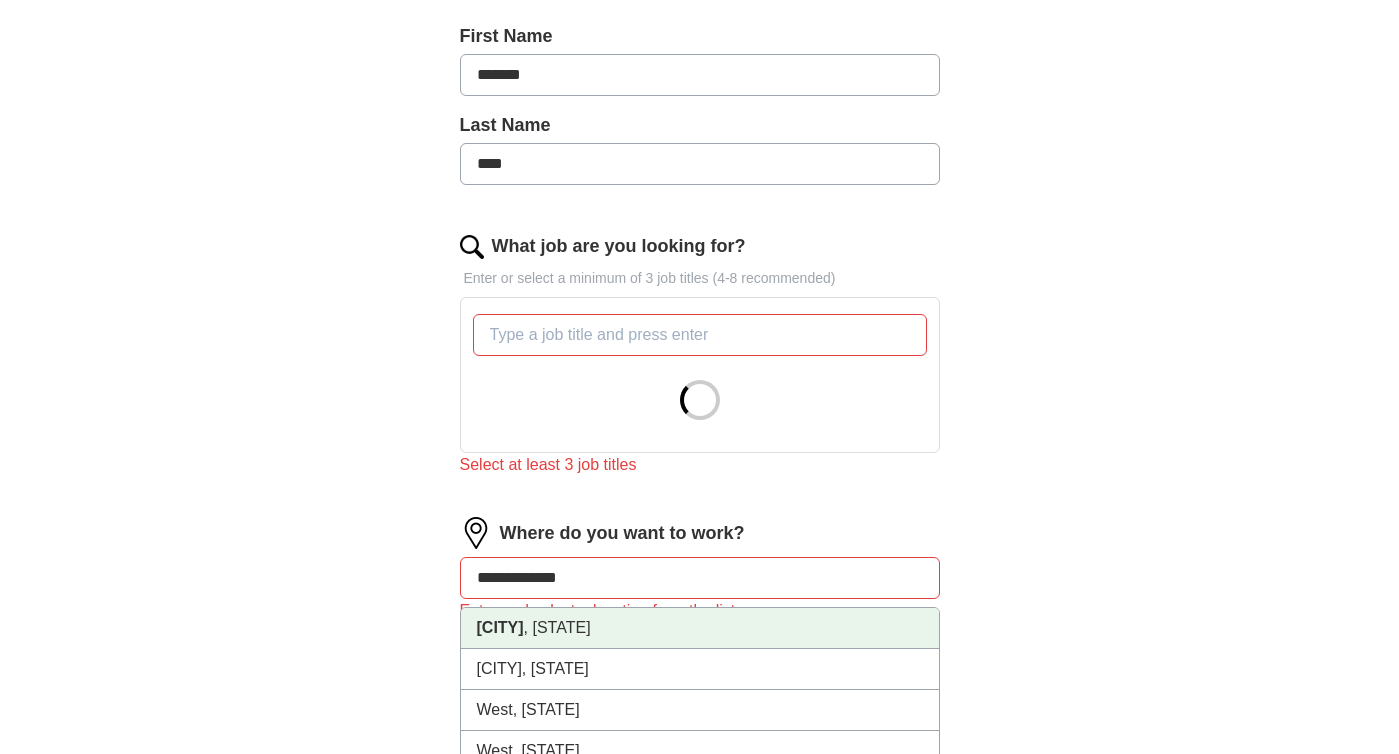 click on "[CITY]" at bounding box center (500, 627) 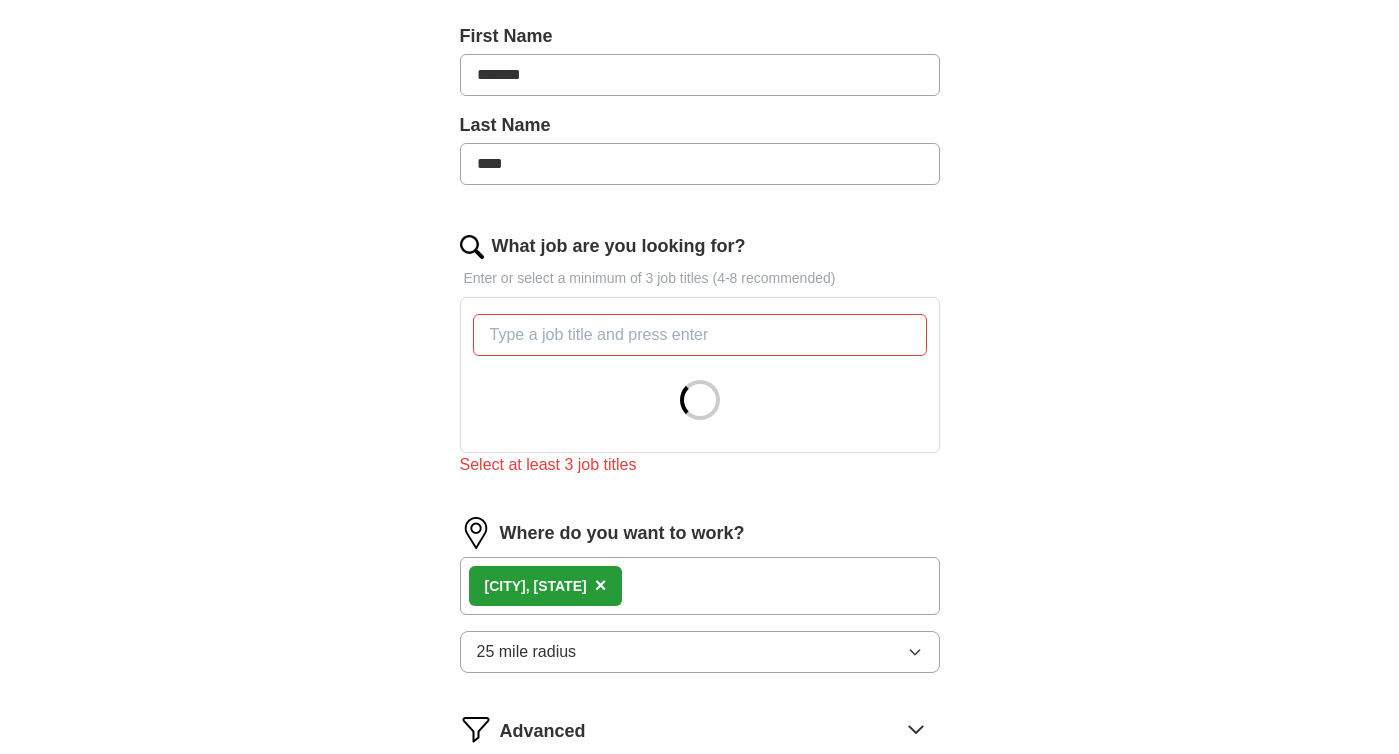 click on "25 mile radius" at bounding box center (700, 652) 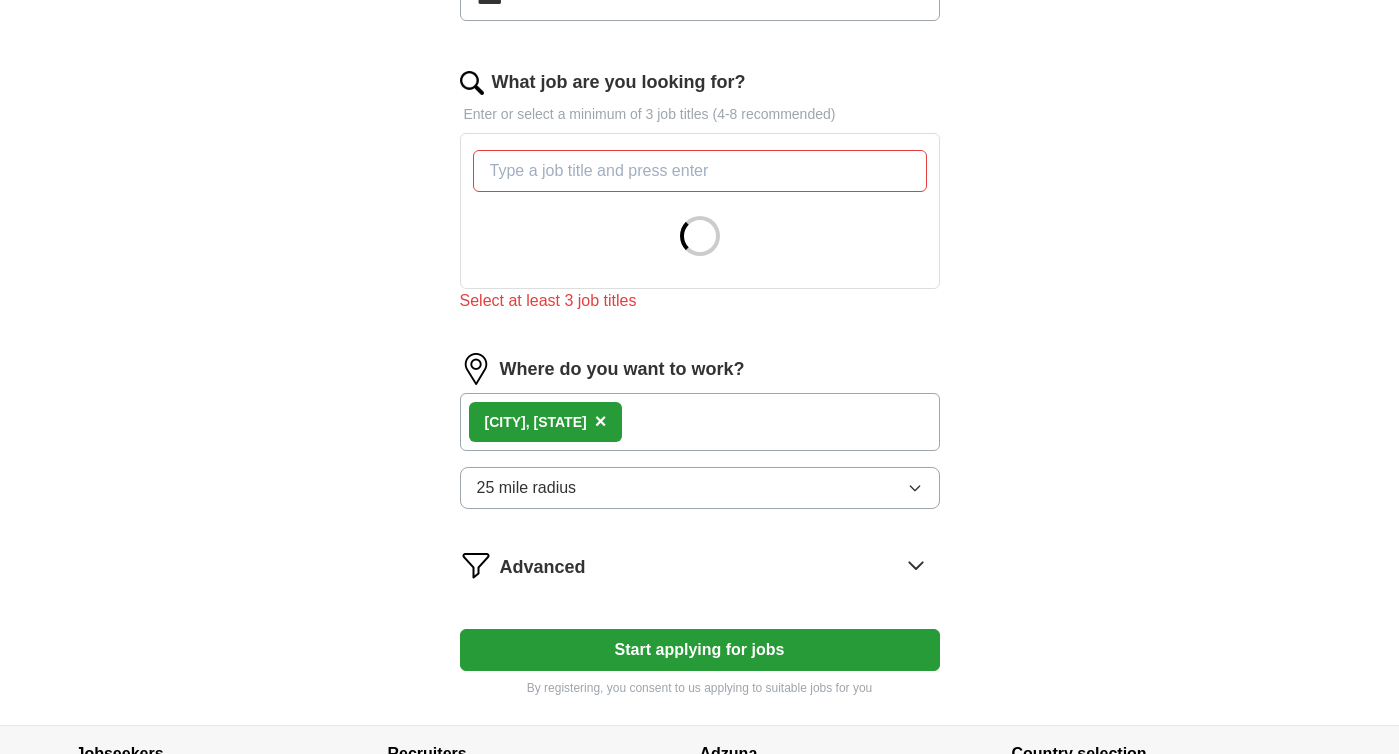 scroll, scrollTop: 605, scrollLeft: 0, axis: vertical 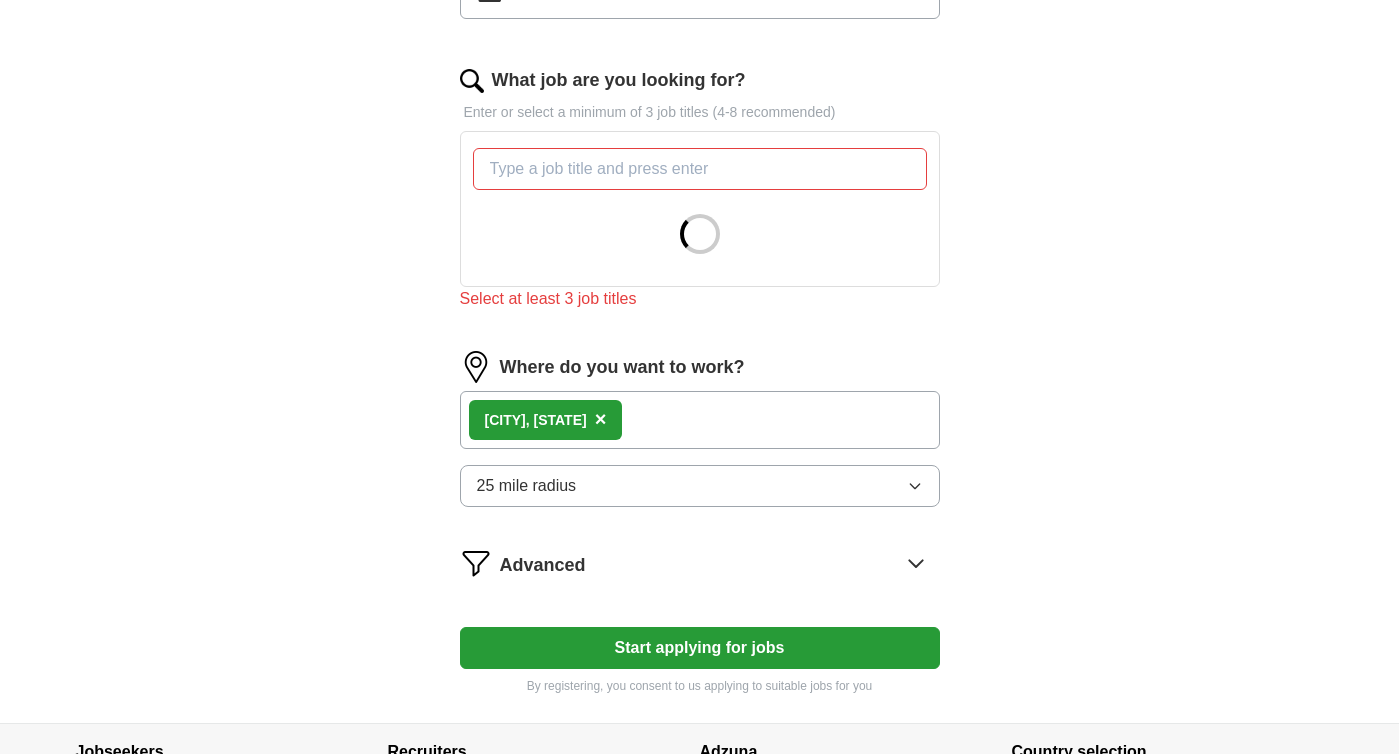 click on "25 mile radius" at bounding box center [700, 486] 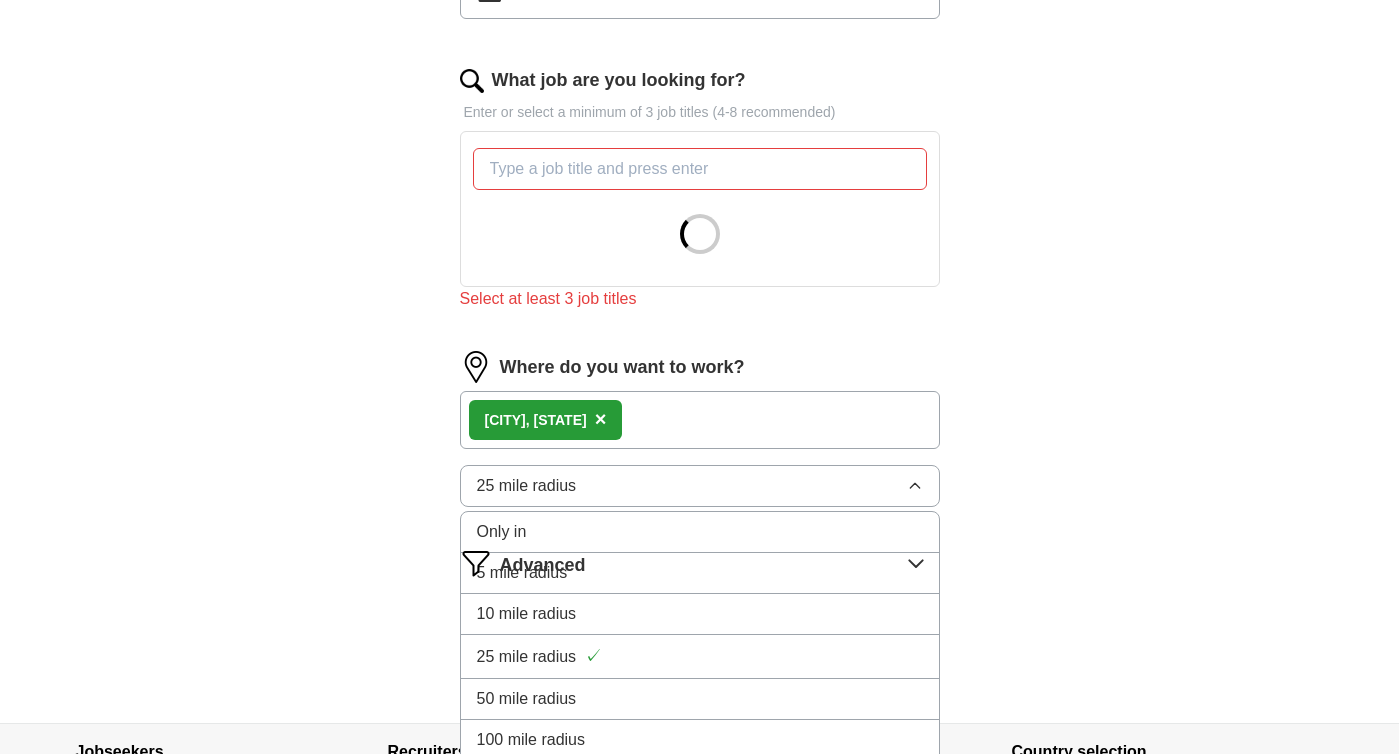 click on "5 mile radius" at bounding box center (700, 573) 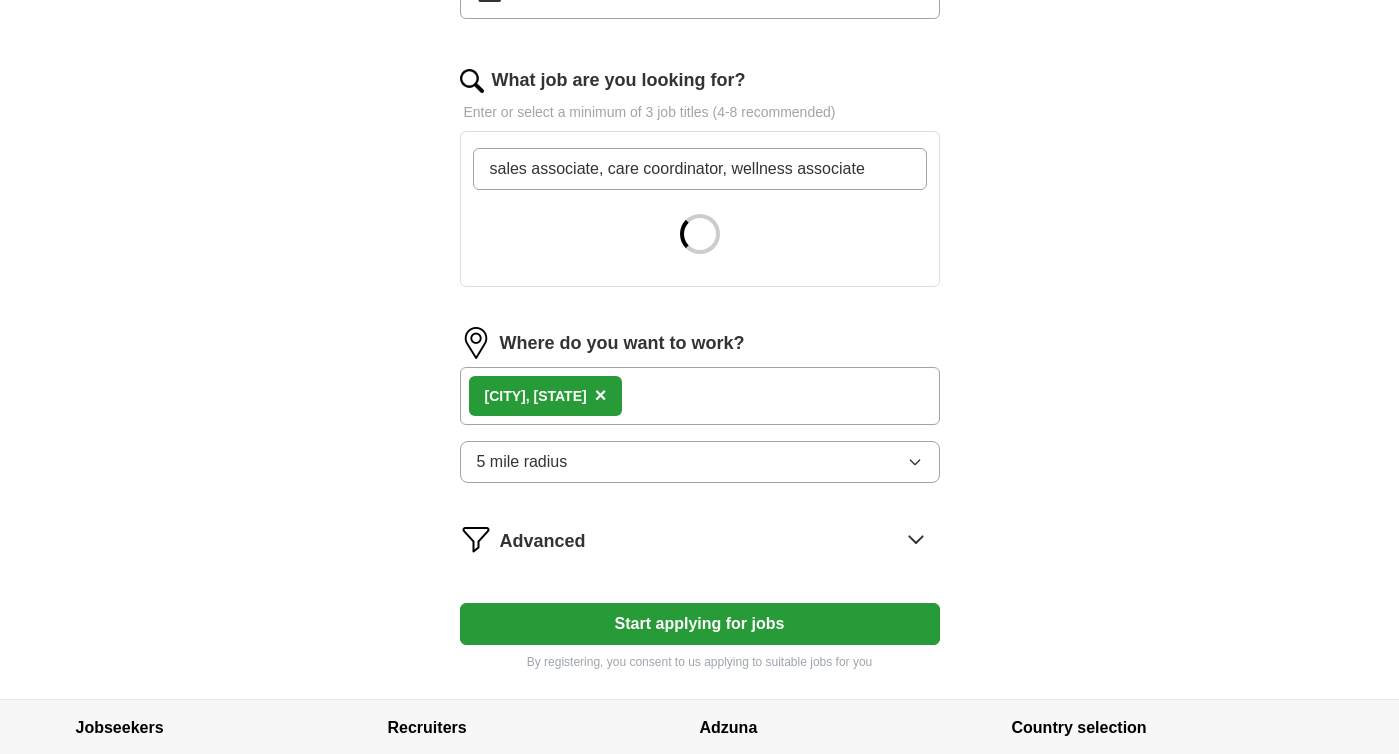 type on "sales associate, care coordinator, wellness associate" 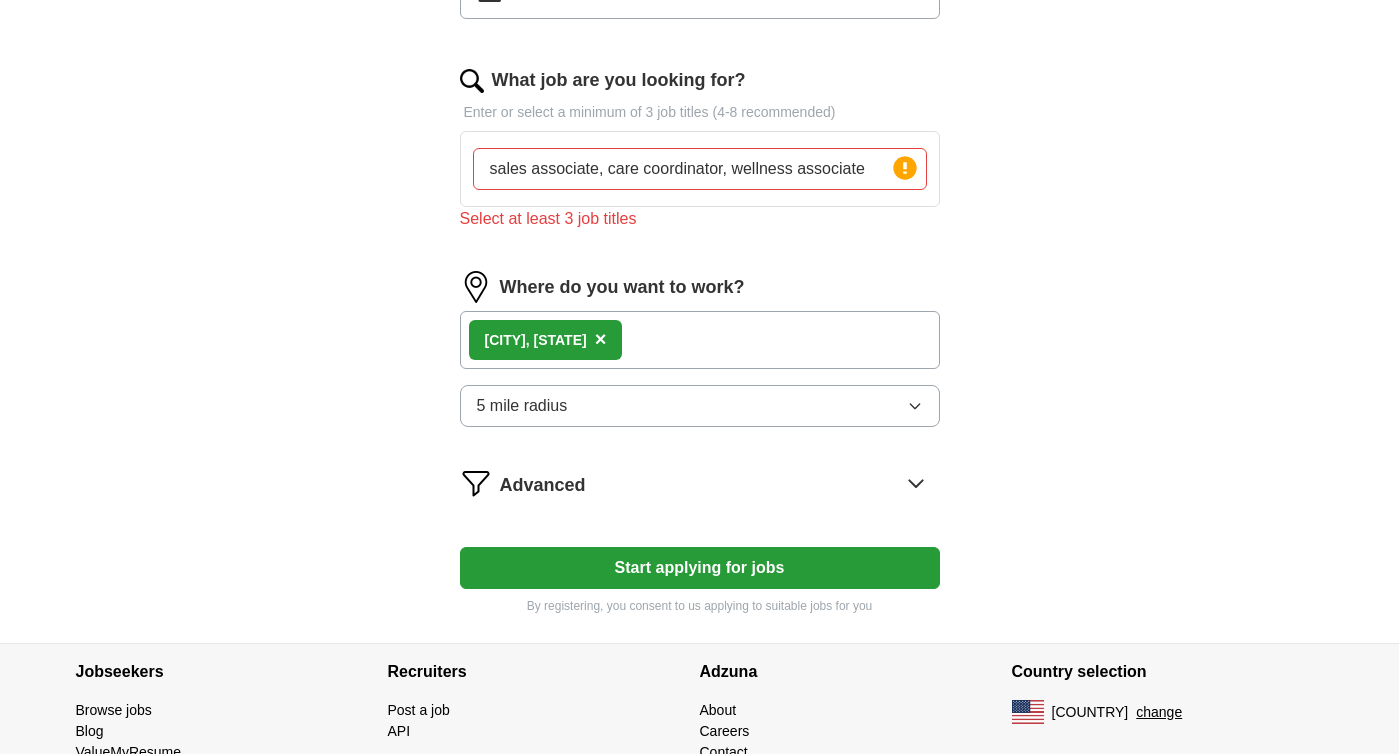 click on "Select at least 3 job titles" at bounding box center (700, 219) 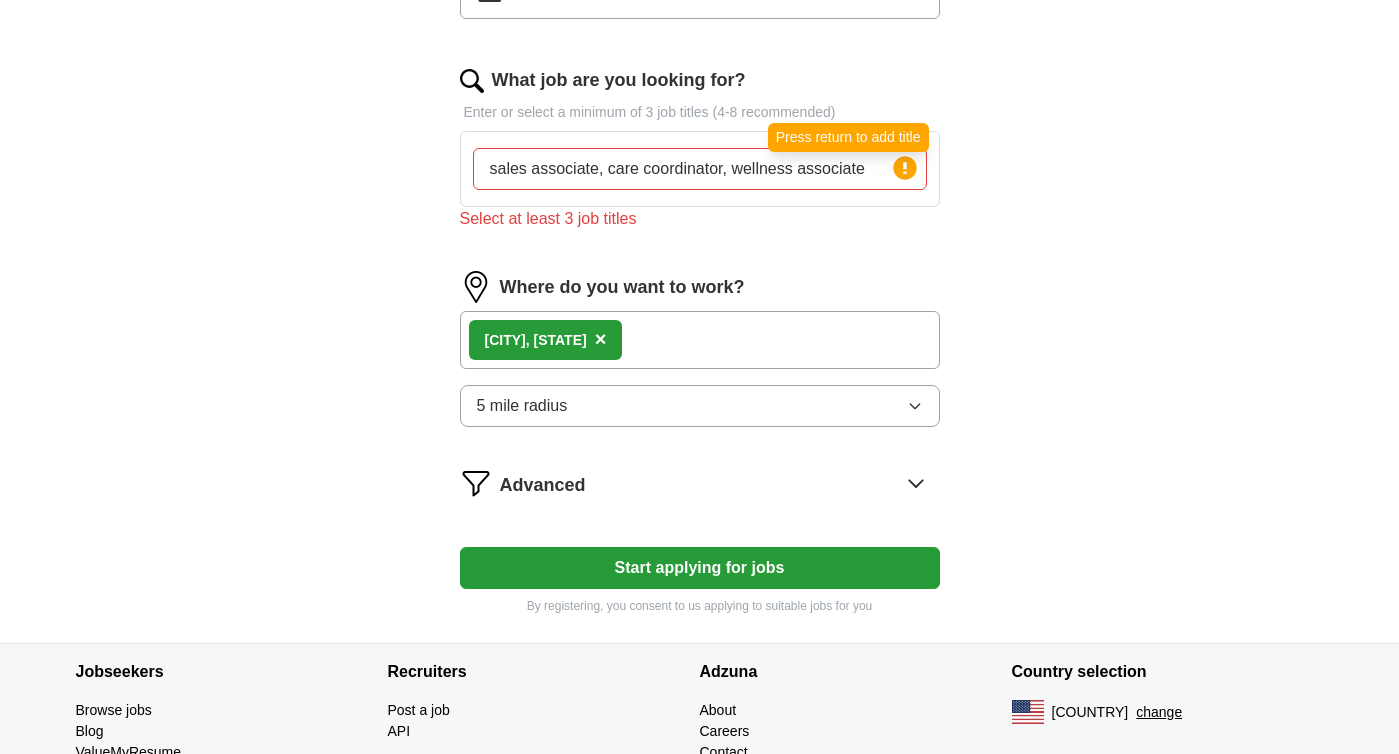 click 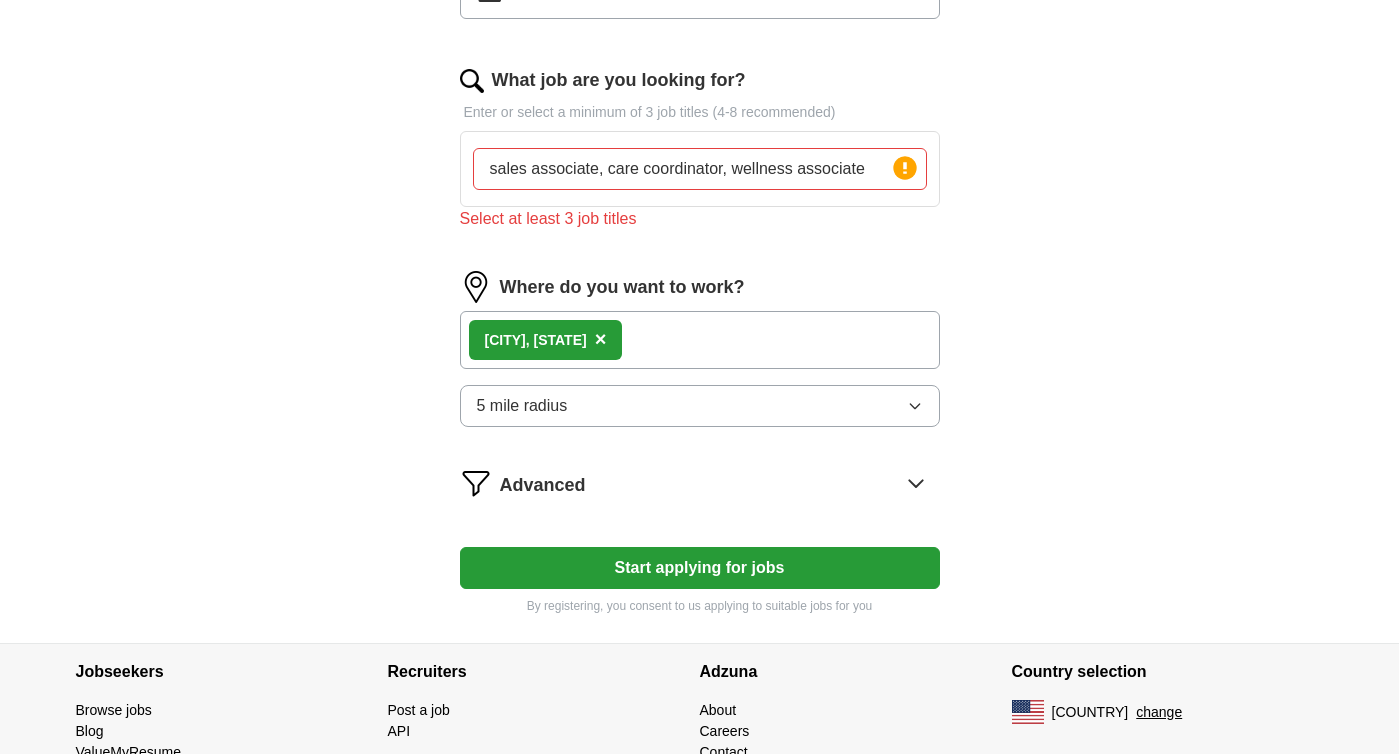 click on "Start applying for jobs" at bounding box center (700, 568) 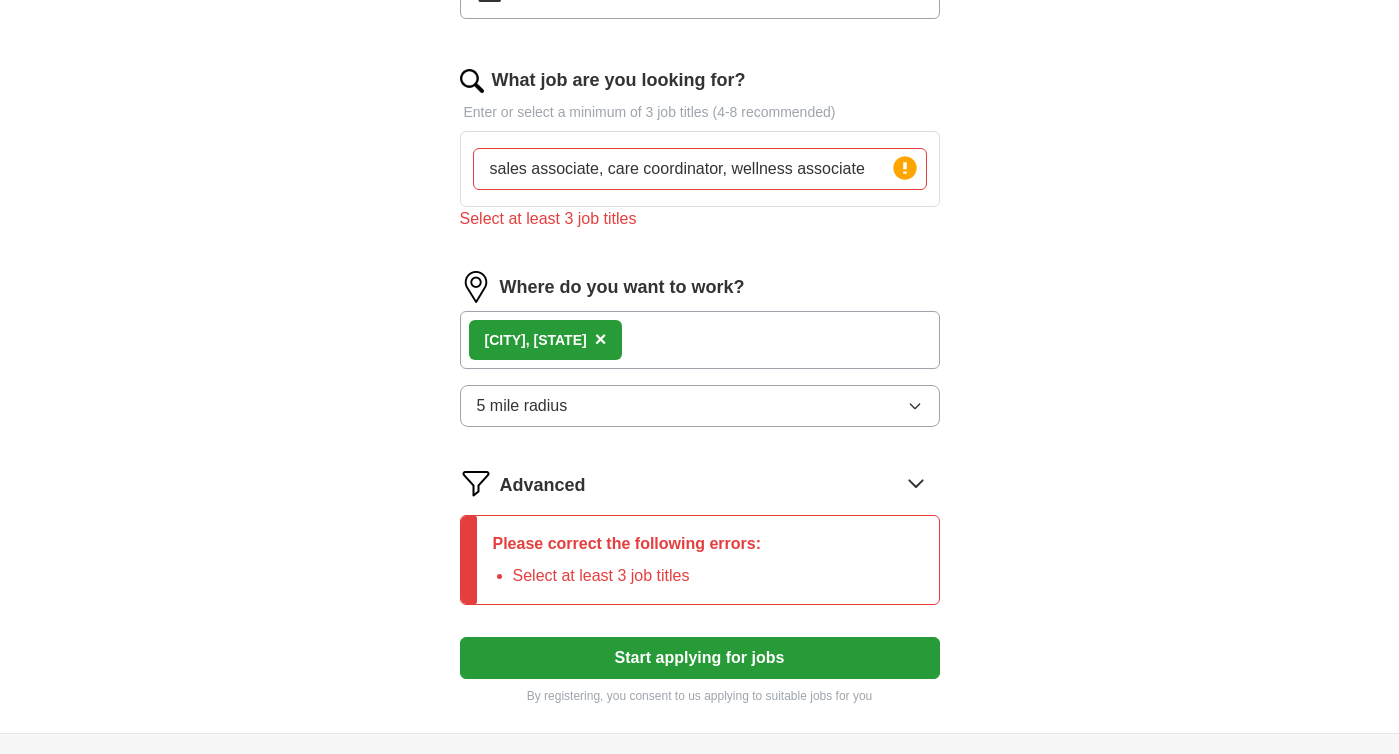 click on "ApplyIQ Let ApplyIQ do the hard work of searching and applying for jobs. Just tell us what you're looking for, and we'll do the rest. Select a resume Resume.docx 07/29/2025, 23:28 Upload a different resume By uploading your resume you agree to our T&Cs and Privacy Notice. First Name ******* Last Name **** What job are you looking for? Enter or select a minimum of 3 job titles (4-8 recommended) sales associate, care coordinator, wellness associate Press return to add title Select at least 3 job titles Where do you want to work? West Seattle , [STATE] 5 mile radius Advanced Please correct the following errors: Select at least 3 job titles Start applying for jobs By registering, you consent to us applying to suitable jobs for you" at bounding box center (700, 150) 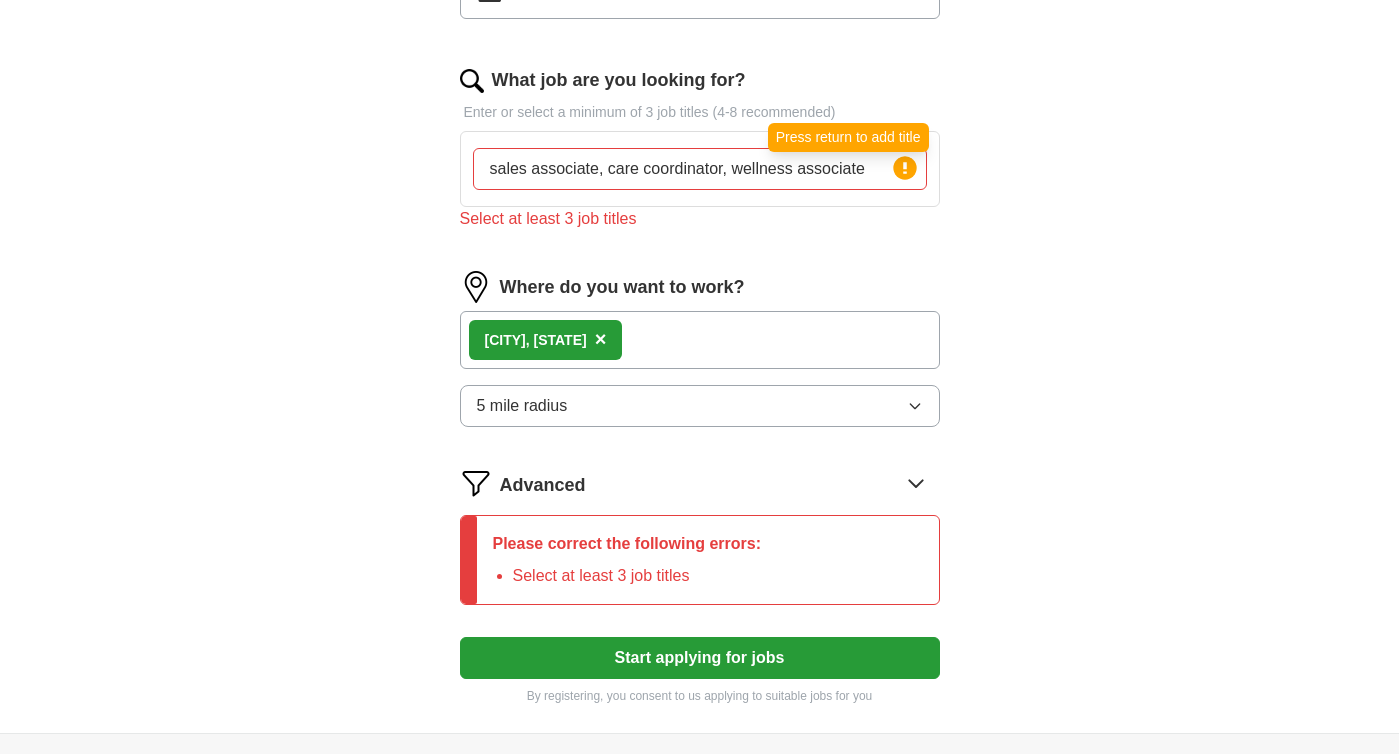 click 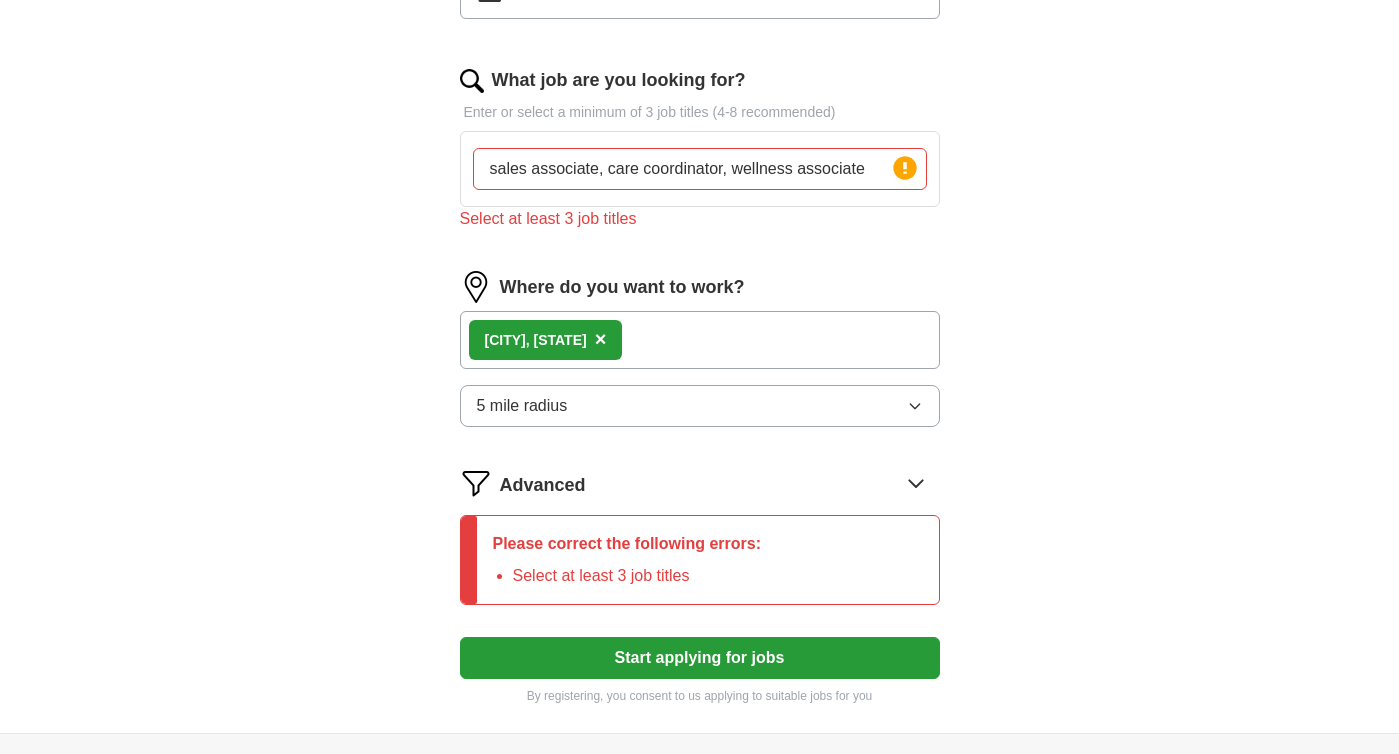 drag, startPoint x: 876, startPoint y: 172, endPoint x: 484, endPoint y: 167, distance: 392.0319 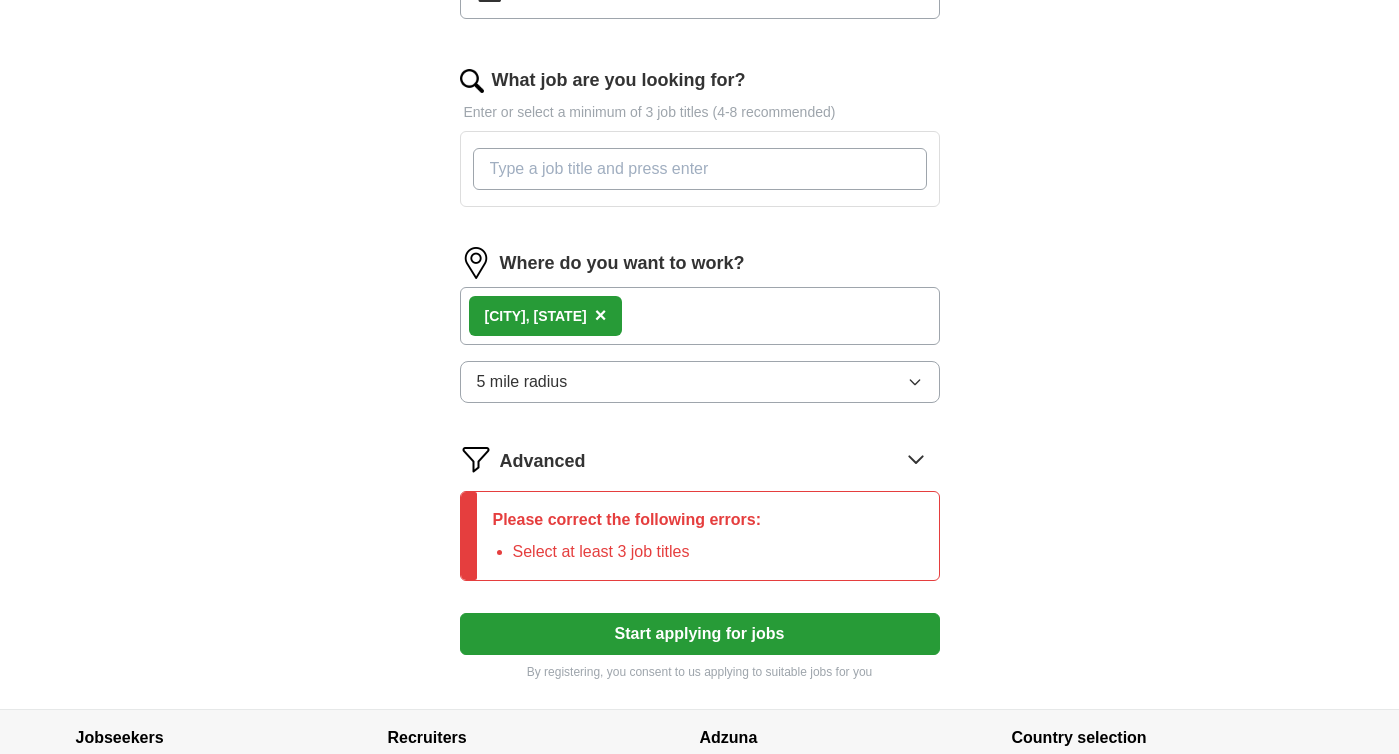 click on "What job are you looking for?" at bounding box center [700, 169] 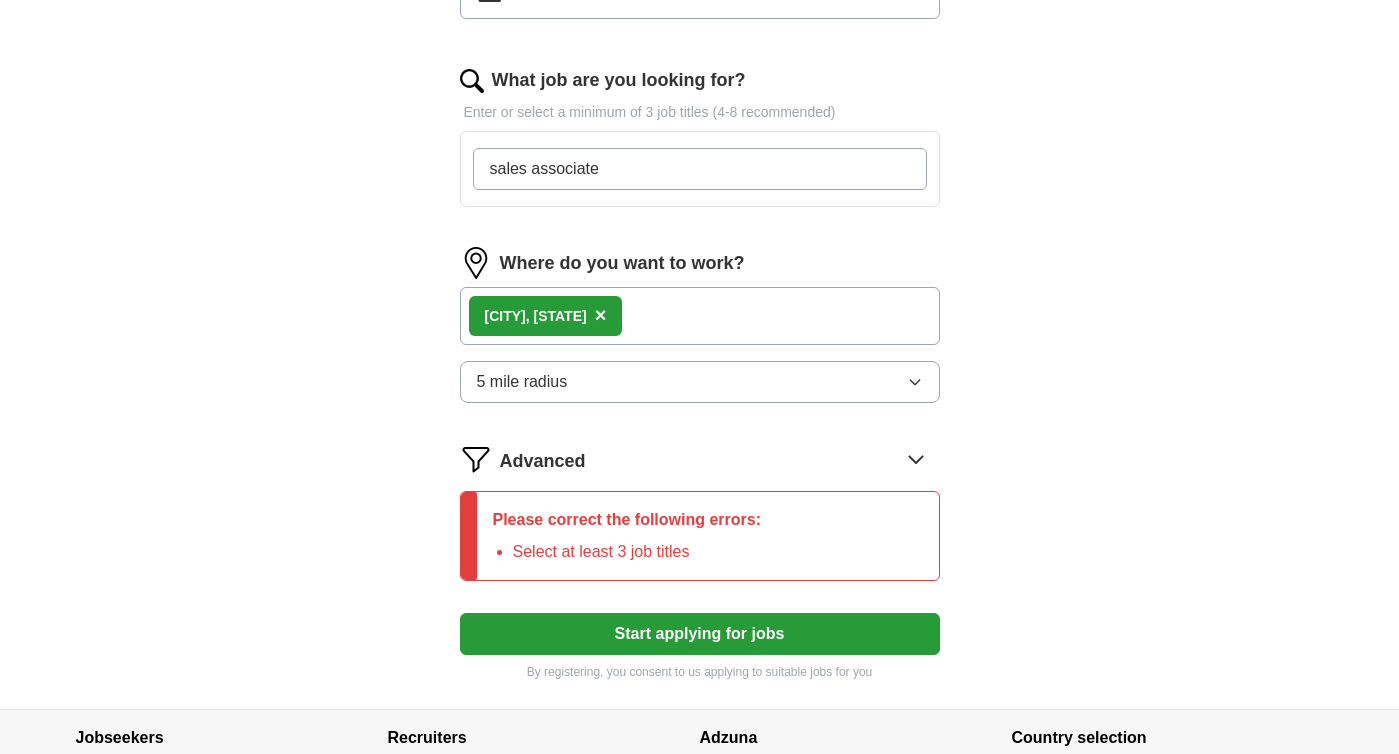 type on "sales associate" 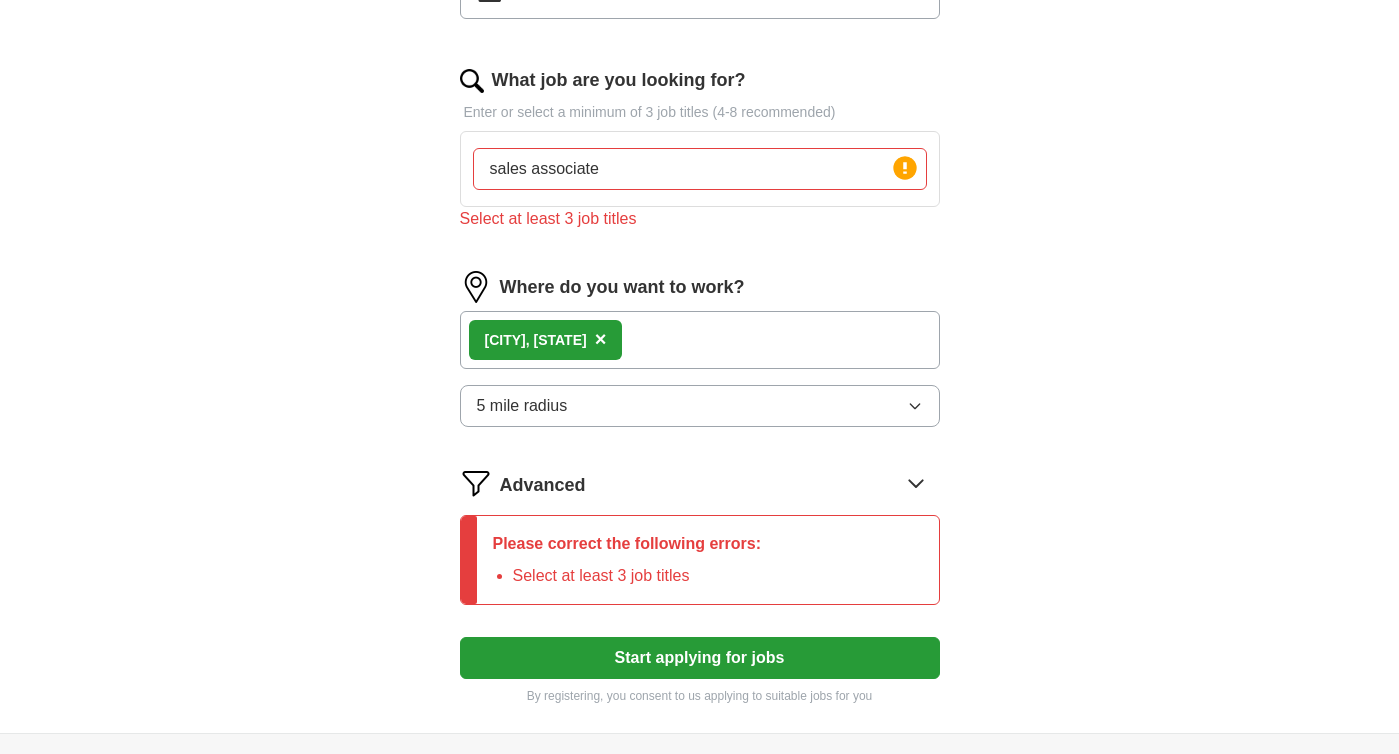 click on "ApplyIQ Let  ApplyIQ  do the hard work of searching and applying for jobs. Just tell us what you're looking for, and we'll do the rest. Select a resume Resume.docx [DATE], [TIME] Upload a different  resume By uploading your  resume  you agree to our   T&Cs   and   Privacy Notice . First Name ******* Last Name **** What job are you looking for? Enter or select a minimum of 3 job titles (4-8 recommended) sales associate Press return to add title Select at least 3 job titles Where do you want to work? [CITY], [STATE] × 5 mile radius Advanced Please correct the following errors: Select at least 3 job titles Start applying for jobs By registering, you consent to us applying to suitable jobs for you" at bounding box center (700, 94) 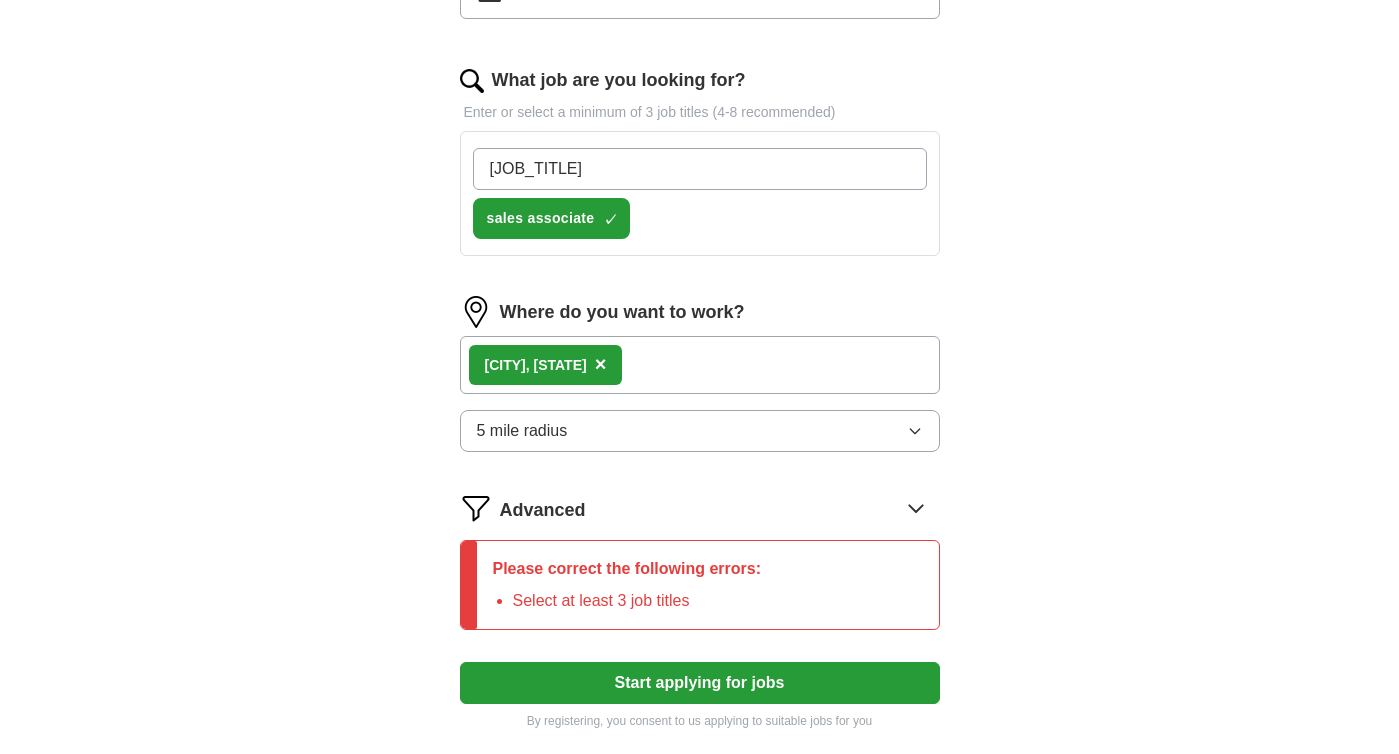 type on "[JOB_TITLE]" 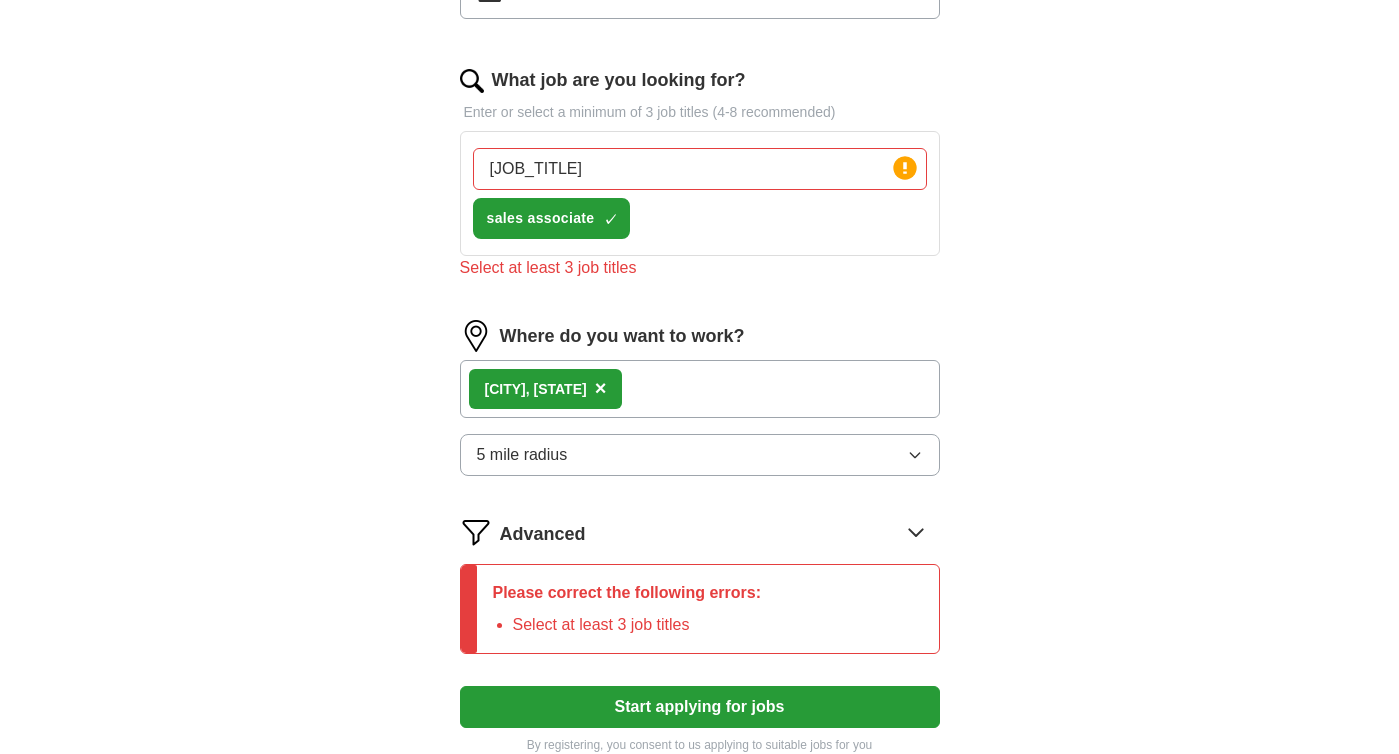 click on "ApplyIQ Let ApplyIQ do the hard work of searching and applying for jobs. Just tell us what you're looking for, and we'll do the rest. Select a resume Resume.docx 07/29/2025, 23:28 Upload a different resume By uploading your resume you agree to our T&Cs and Privacy Notice. First Name ******* Last Name **** What job are you looking for? Enter or select a minimum of 3 job titles (4-8 recommended) care coordinator Press return to add title sales associate Select at least 3 job titles Where do you want to work? West Seattle , [STATE] 5 mile radius Advanced Please correct the following errors: Select at least 3 job titles Start applying for jobs By registering, you consent to us applying to suitable jobs for you" at bounding box center [700, 119] 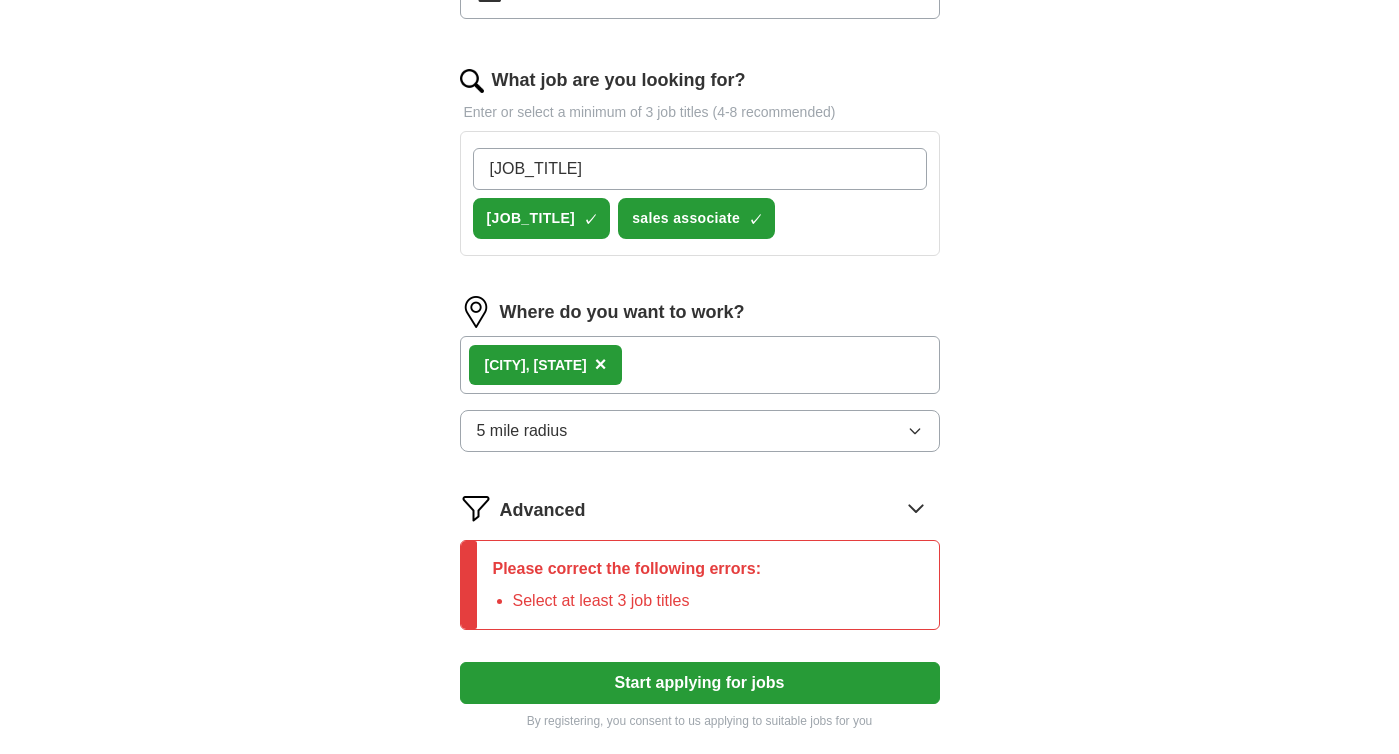 type on "[JOB_TITLE]" 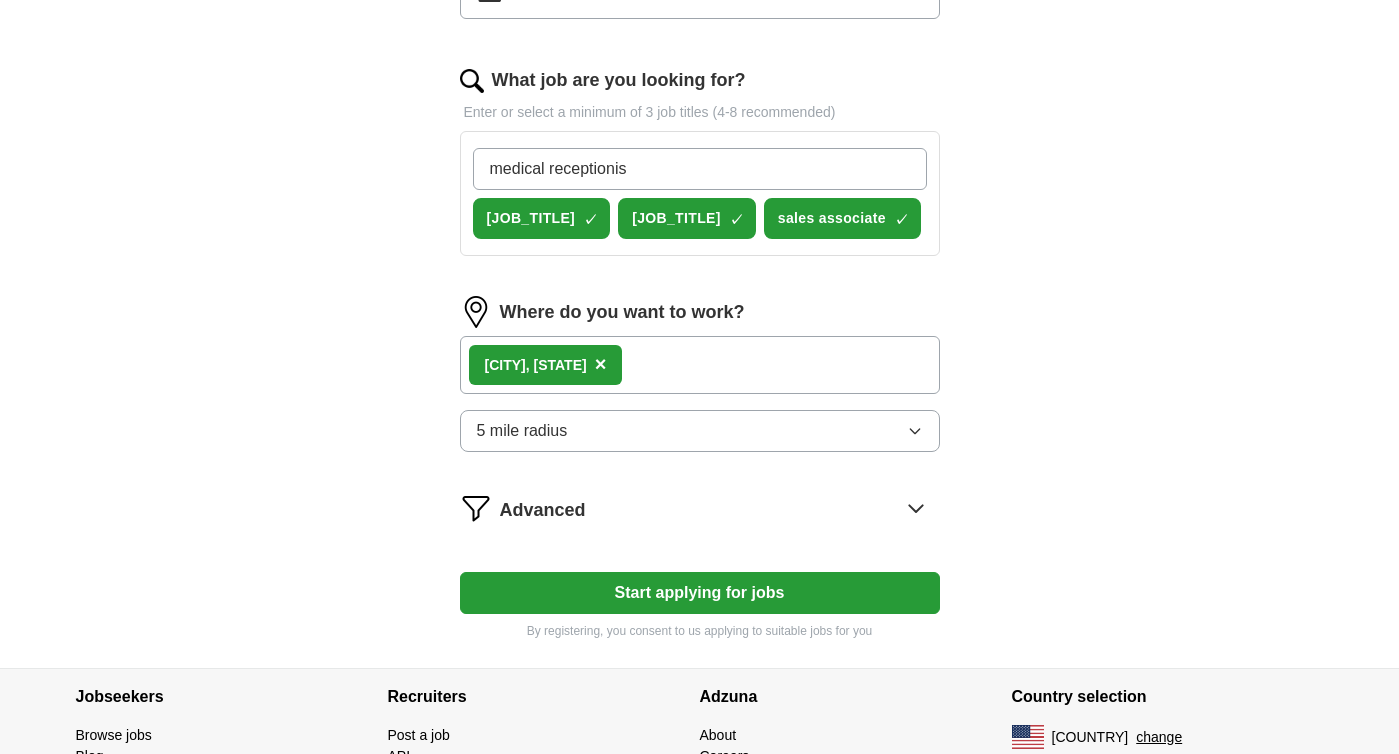 type on "medical receptionist" 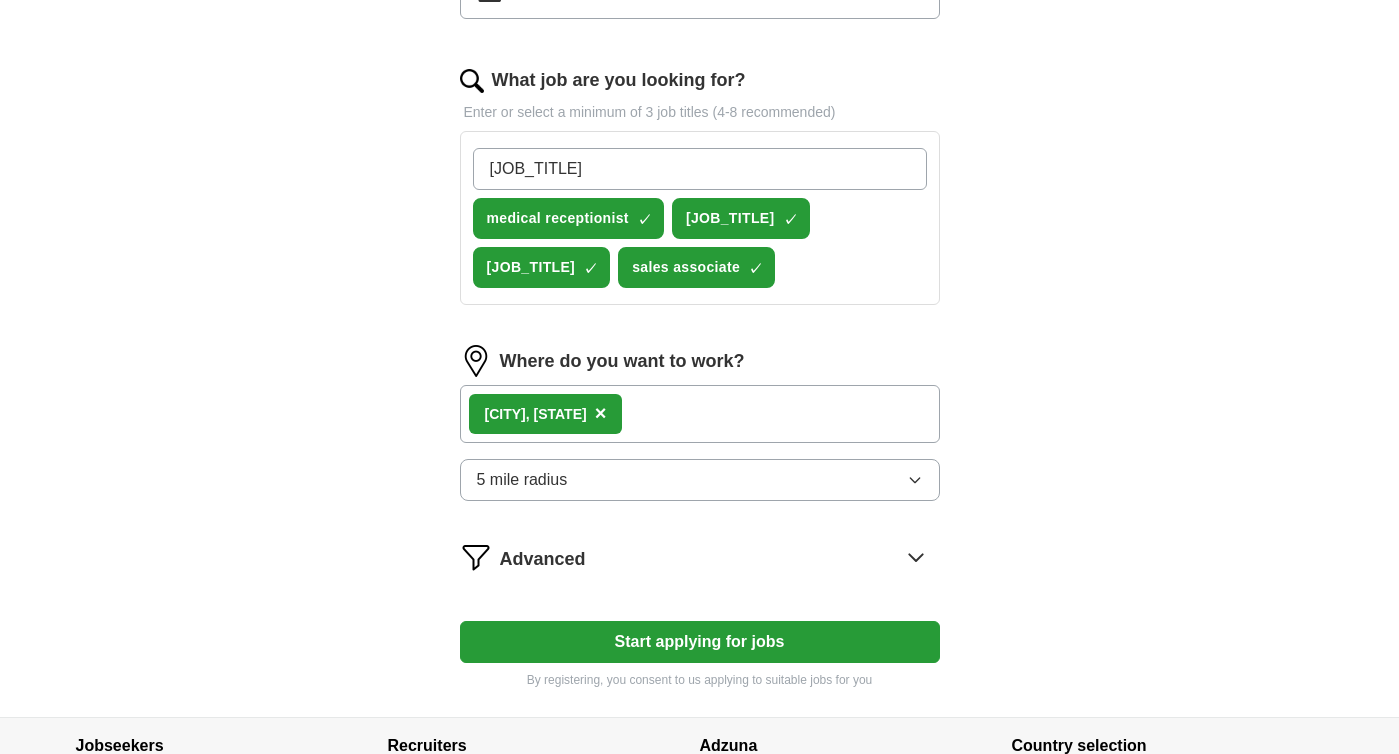 type on "[JOB_TITLE]" 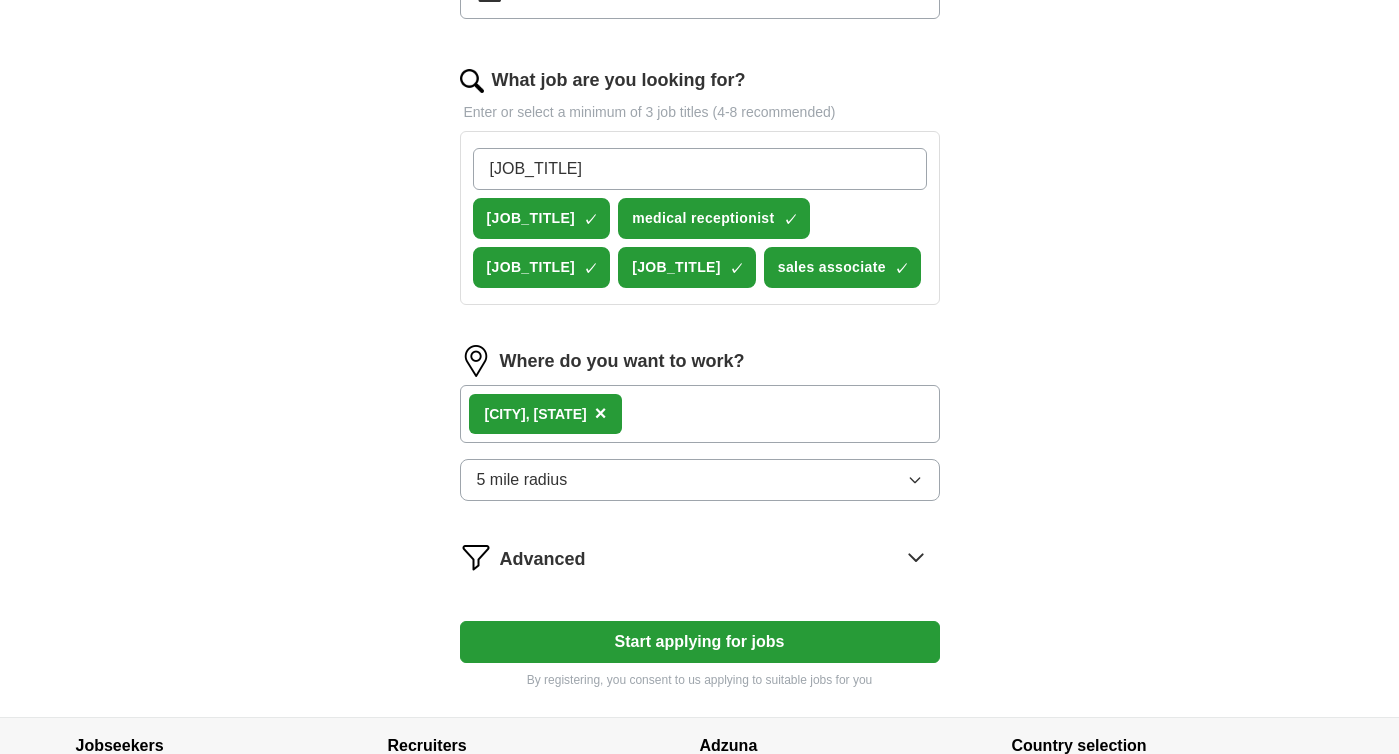 type on "[JOB_TITLE]" 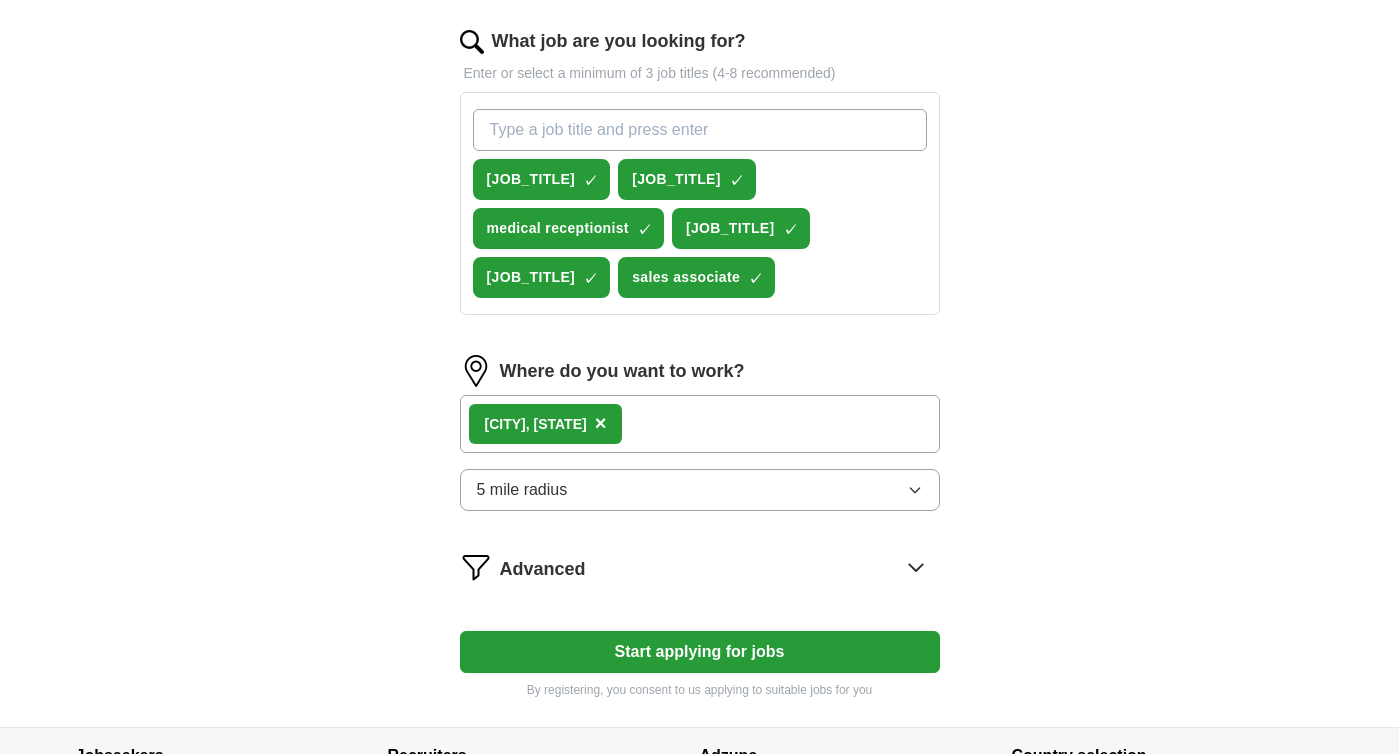scroll, scrollTop: 606, scrollLeft: 0, axis: vertical 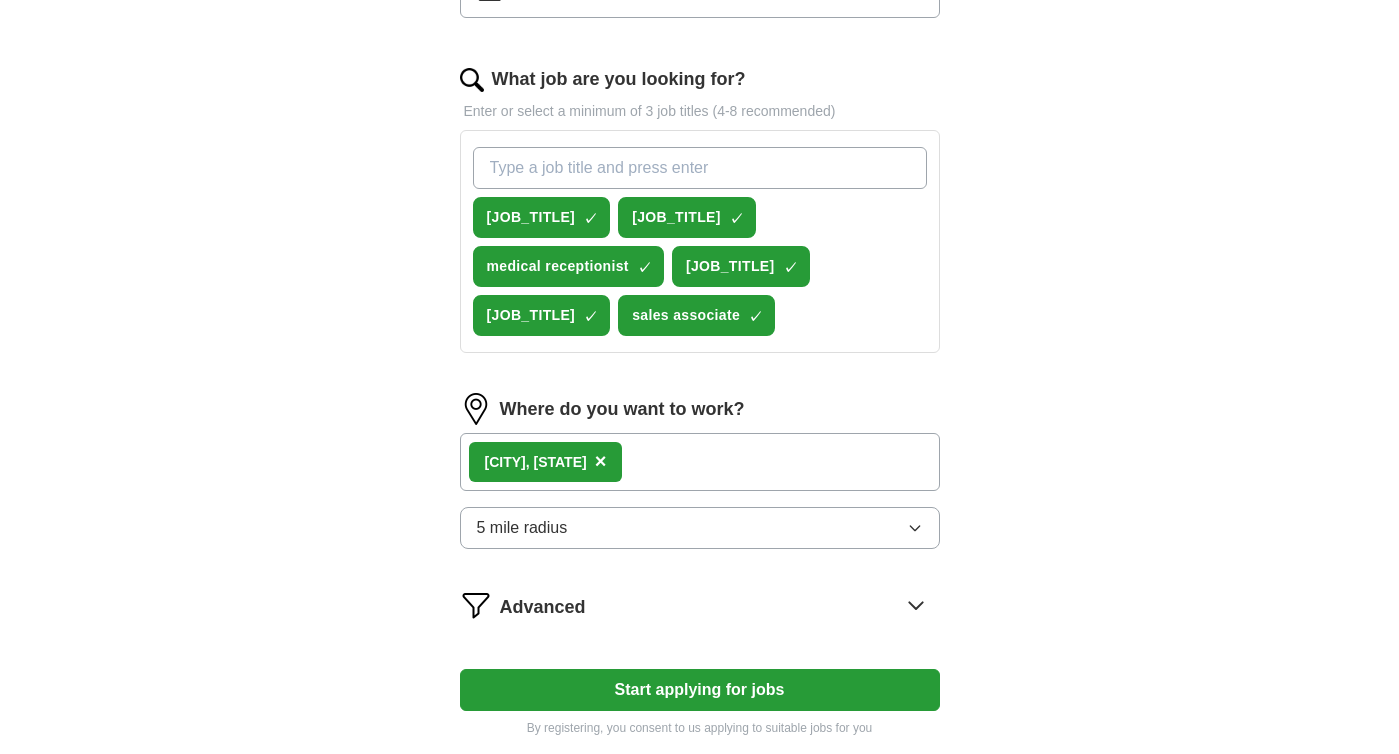 click on "What job are you looking for?" at bounding box center [700, 168] 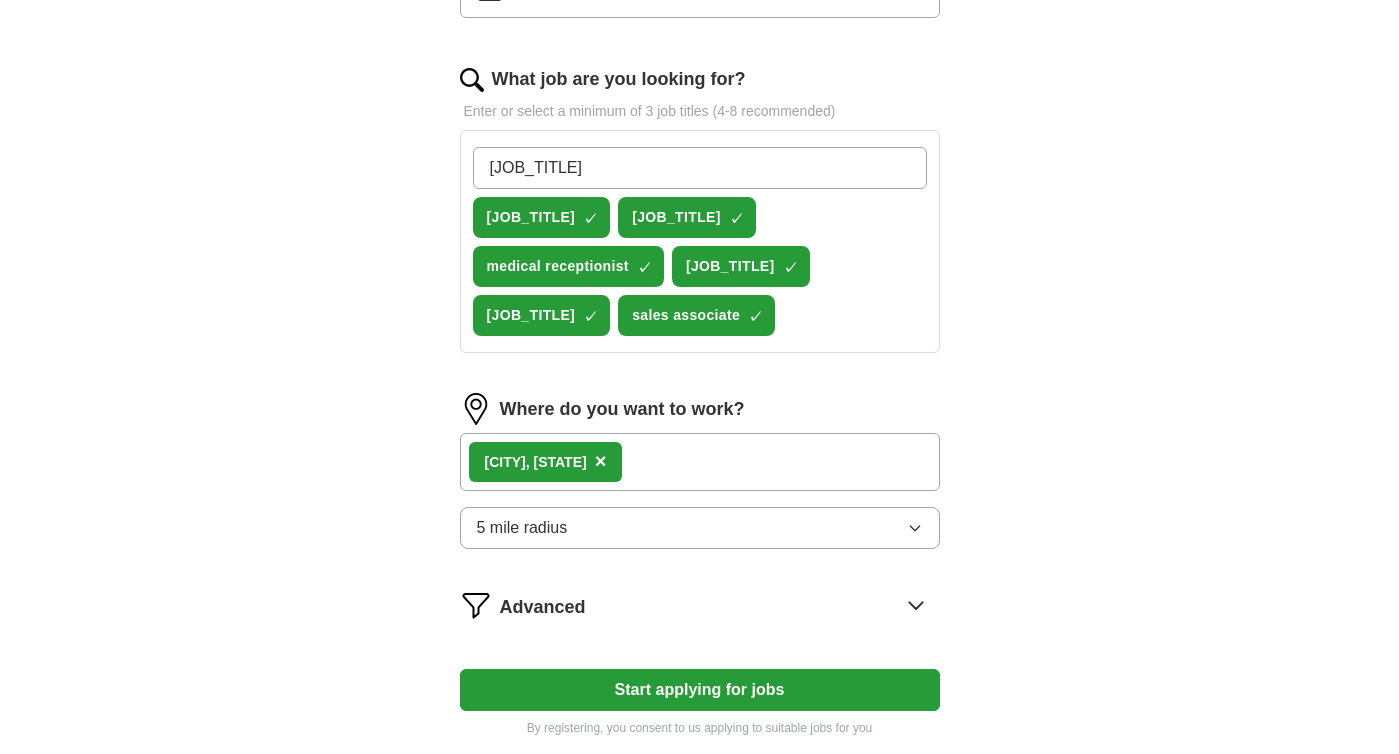 type on "[JOB_TITLE]" 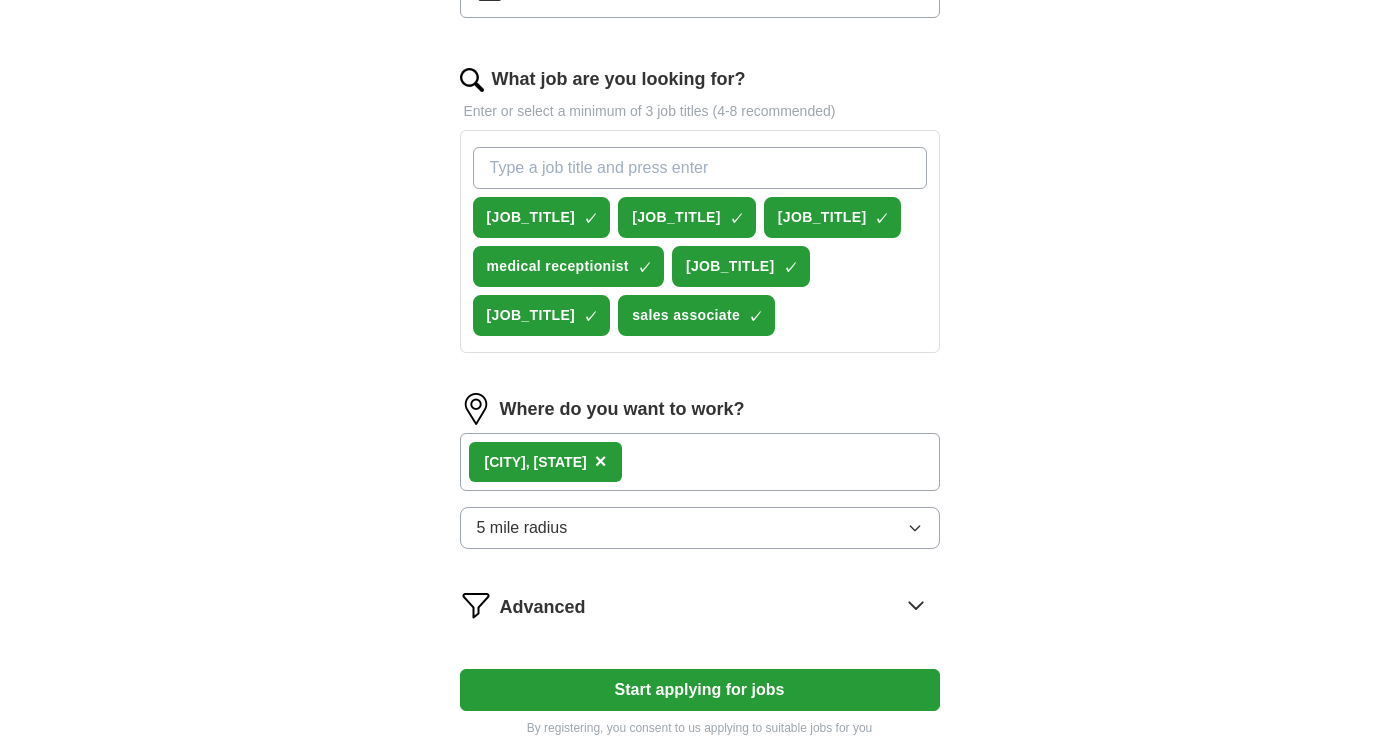 click on "Start applying for jobs" at bounding box center (700, 690) 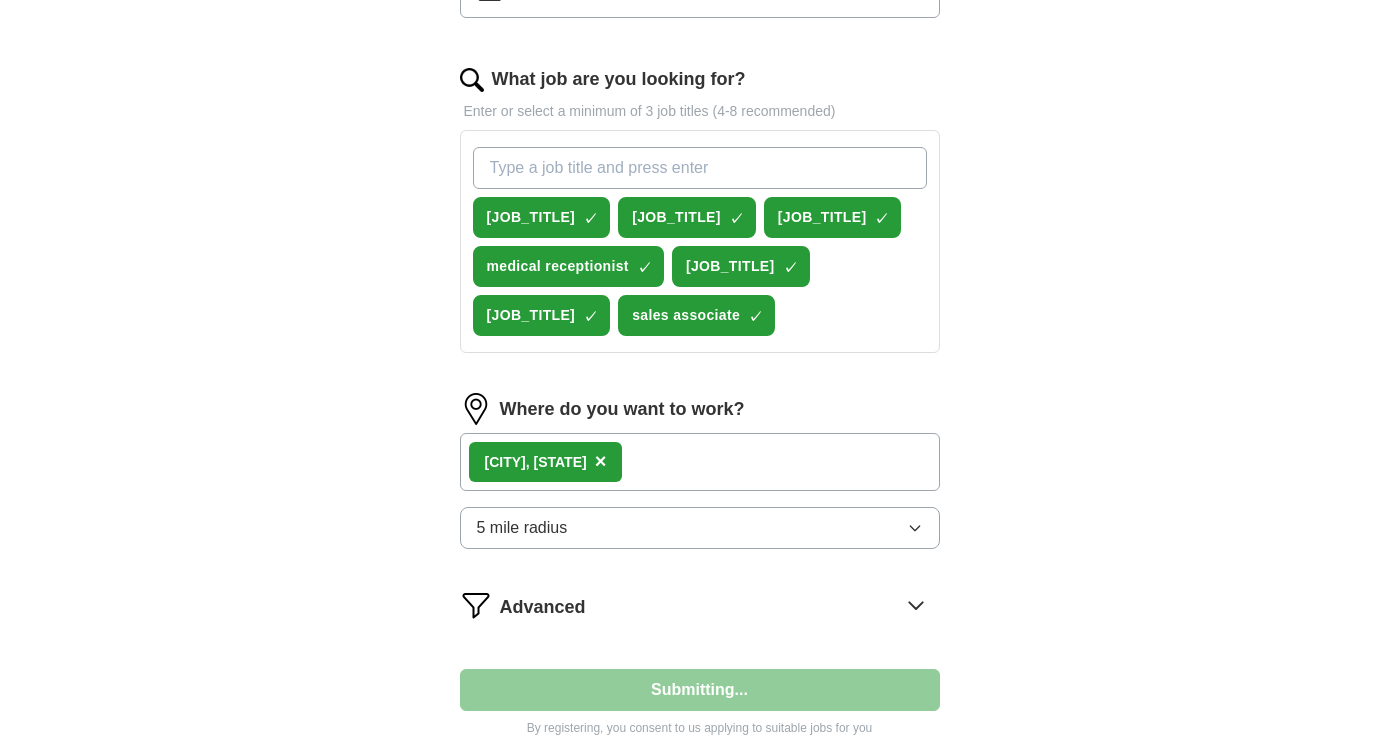 select on "**" 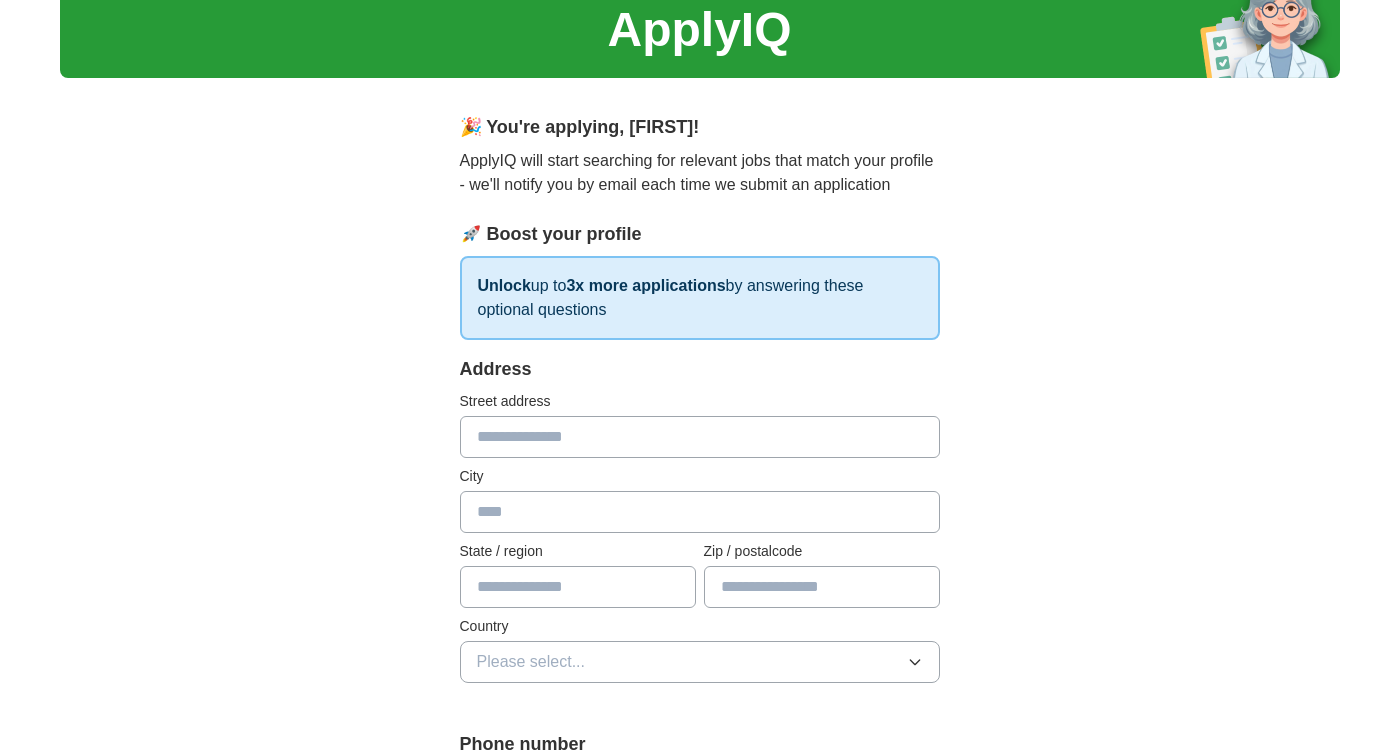 scroll, scrollTop: 0, scrollLeft: 0, axis: both 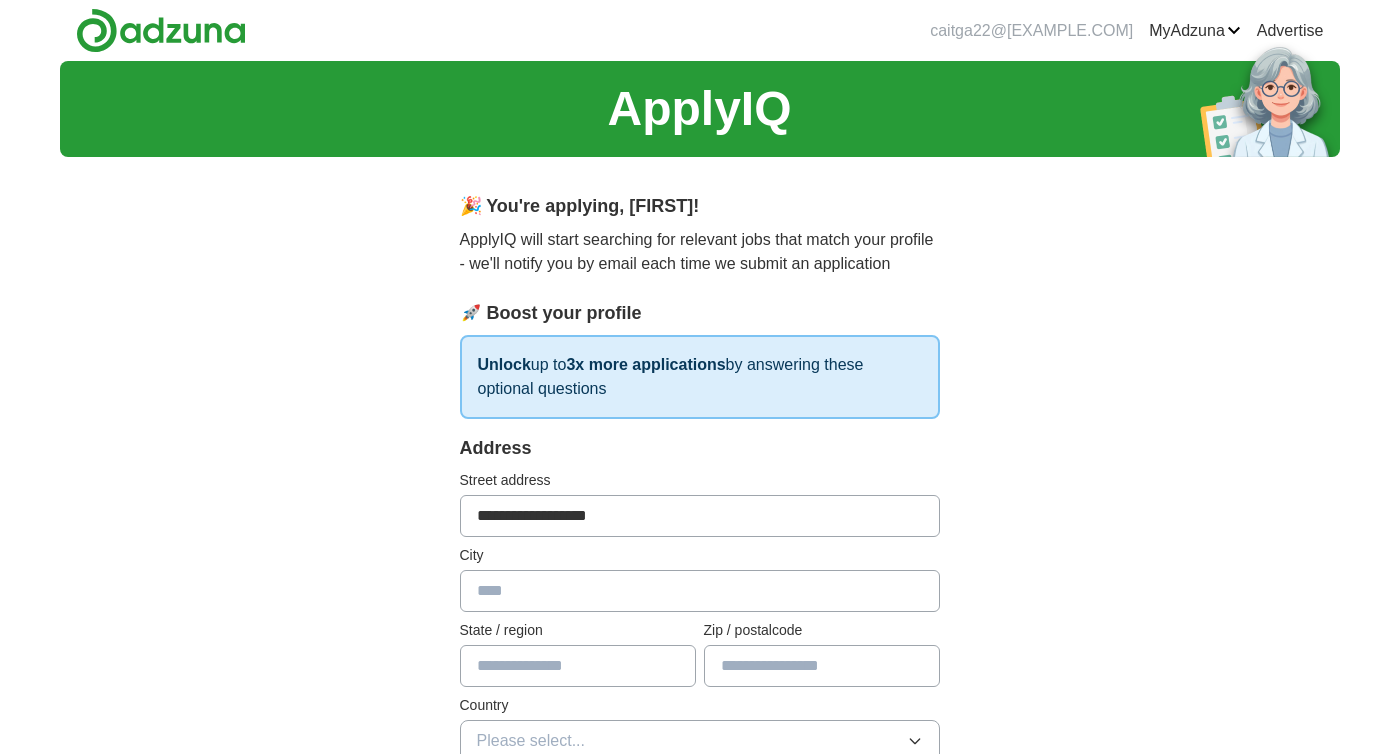 type on "**********" 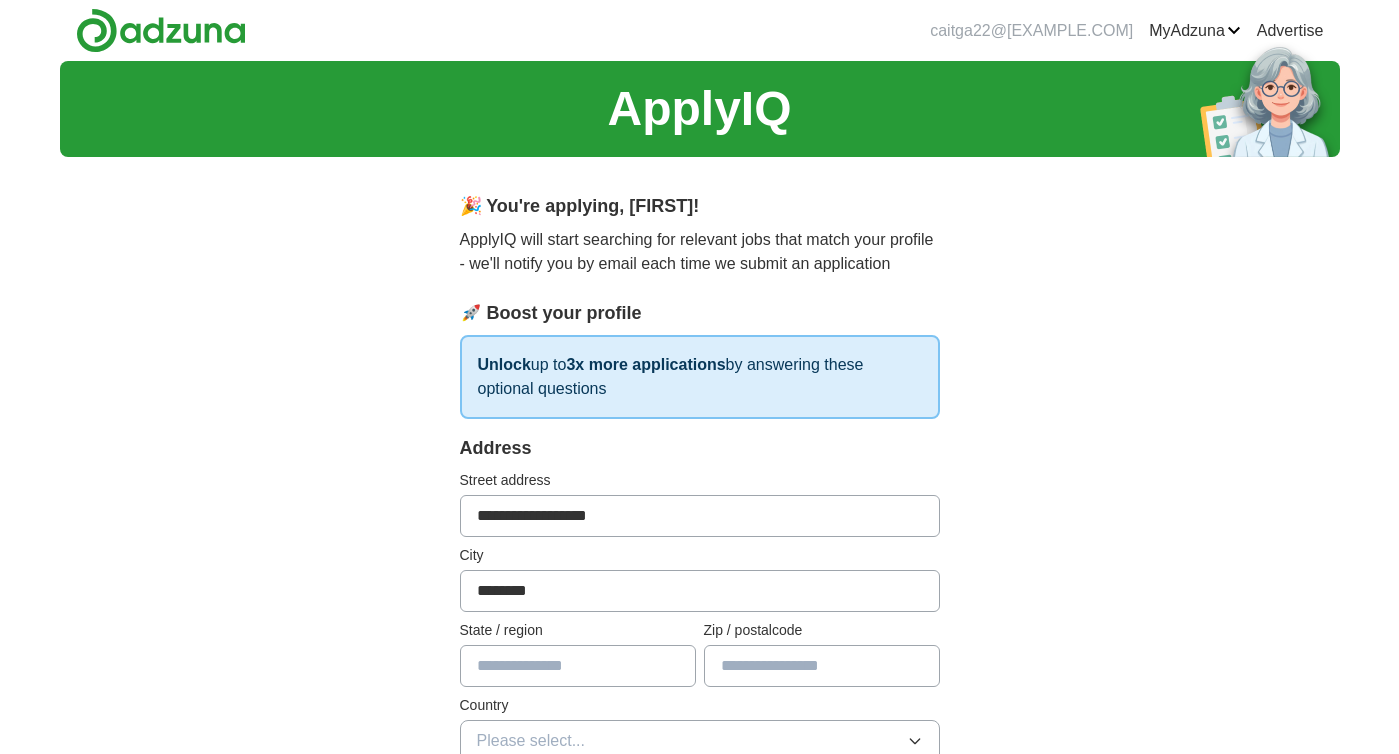 type on "*******" 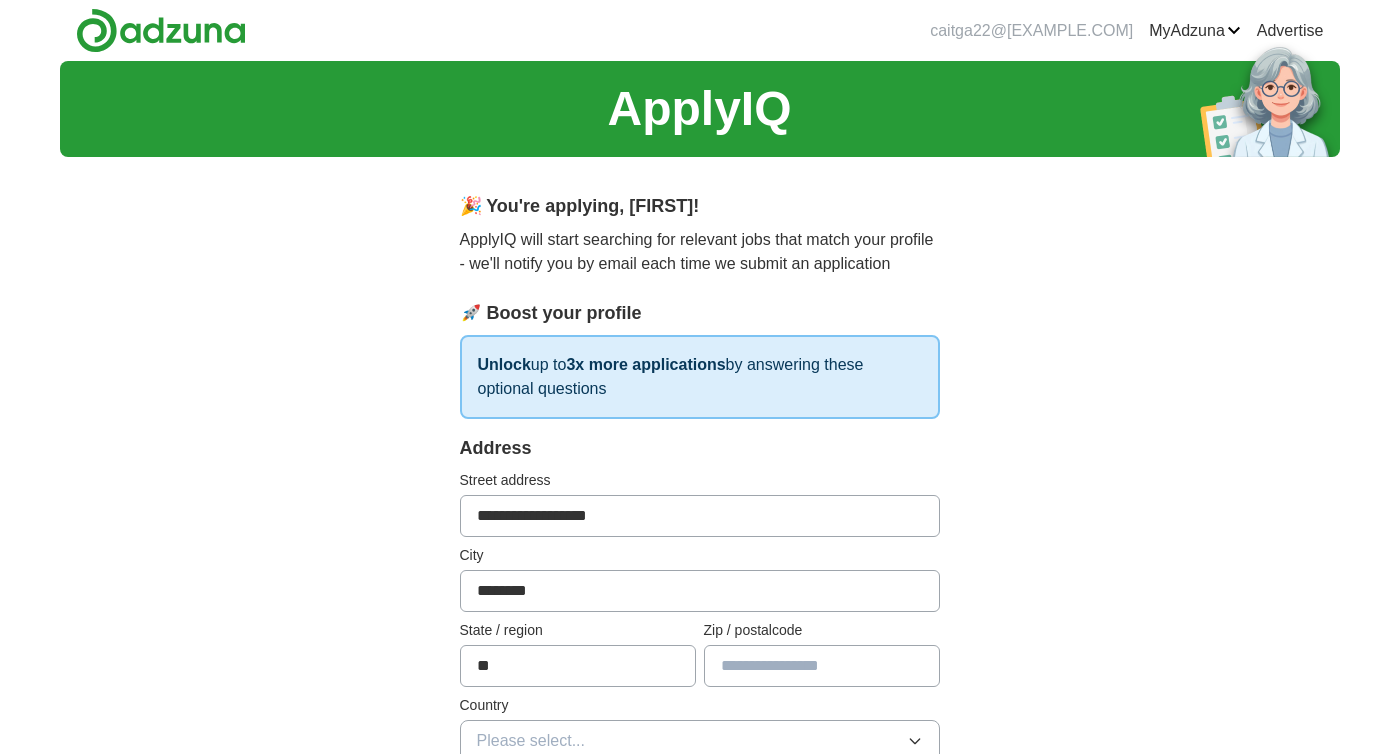 type on "**" 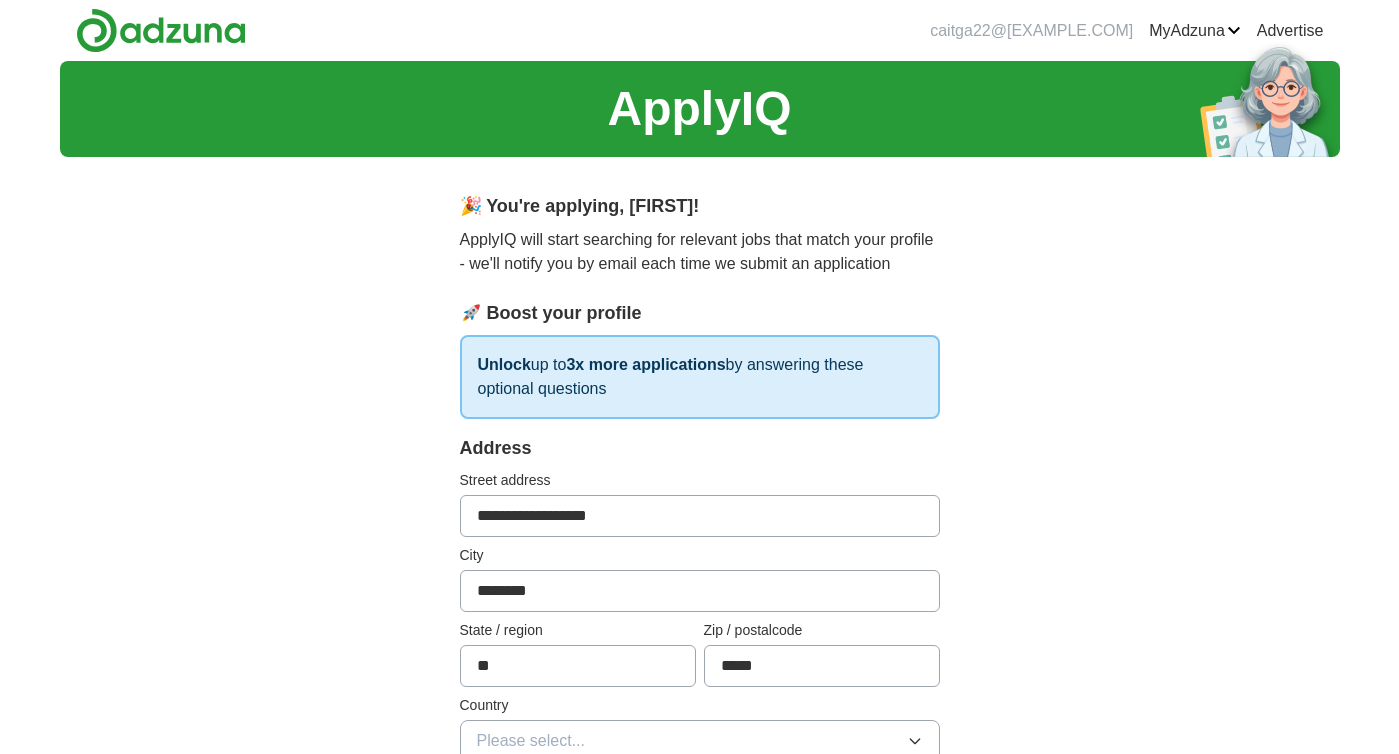 type on "*****" 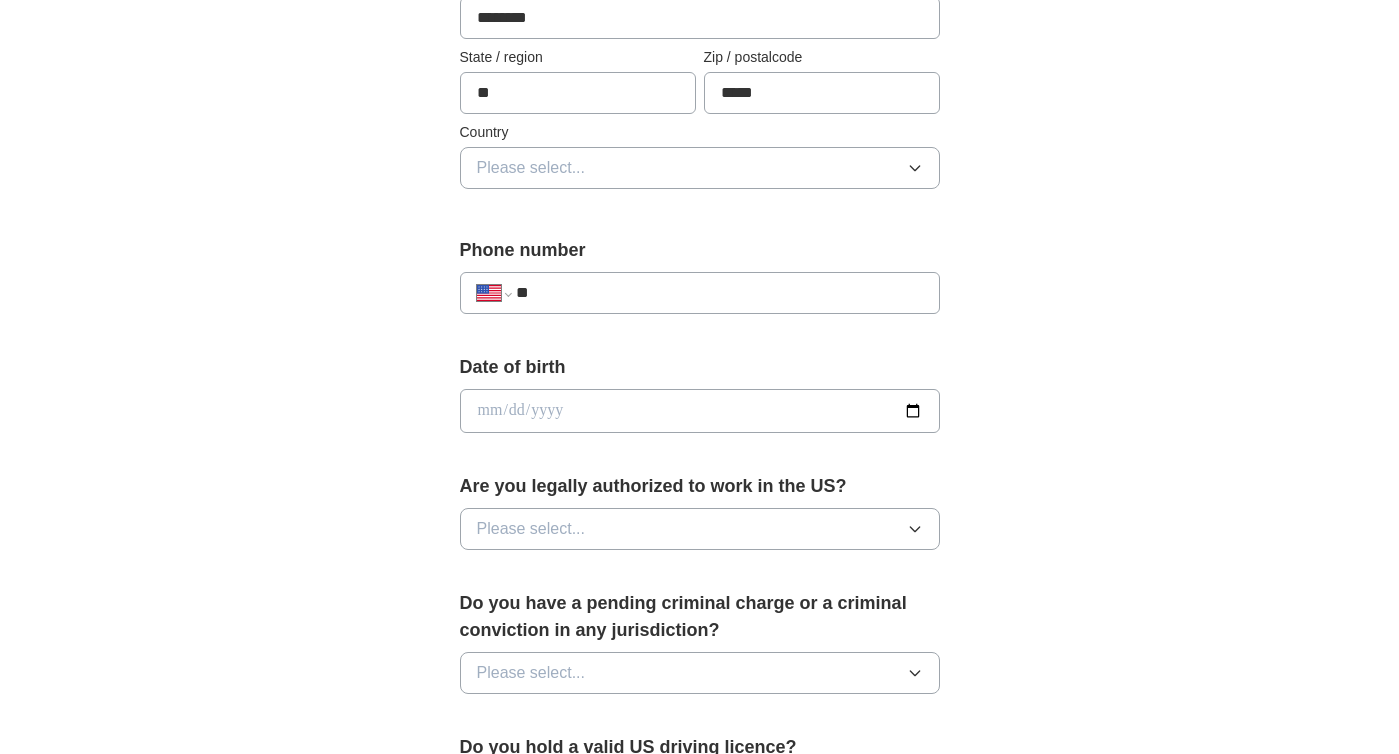 scroll, scrollTop: 582, scrollLeft: 0, axis: vertical 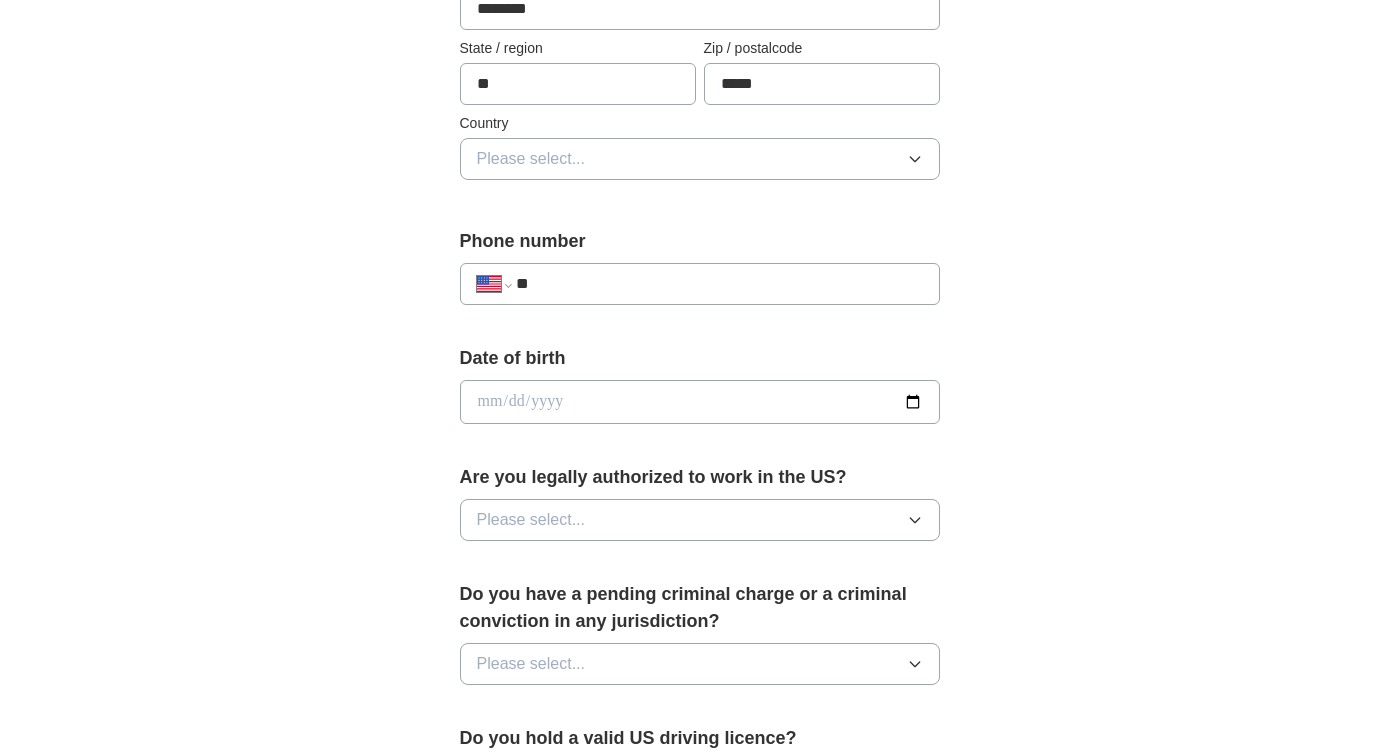 click on "Please select..." at bounding box center [700, 159] 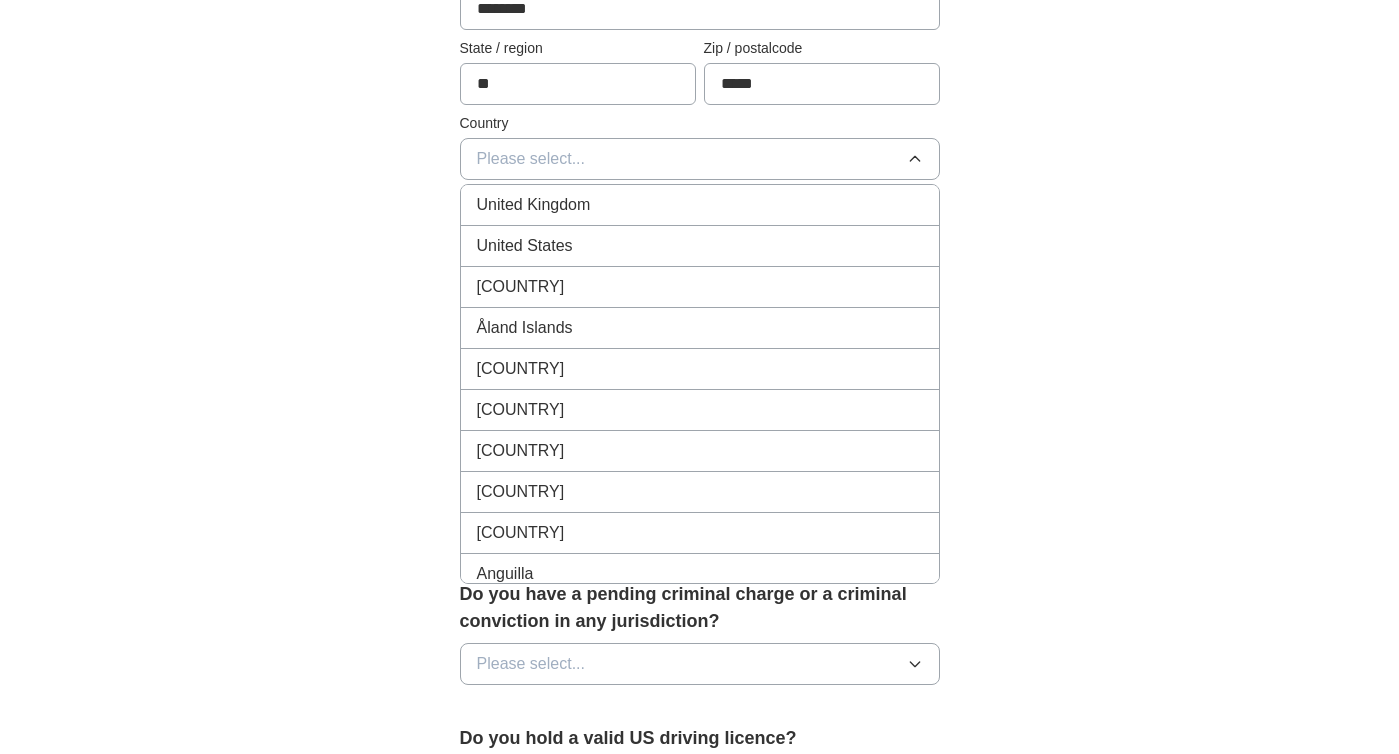 click on "United States" at bounding box center [700, 246] 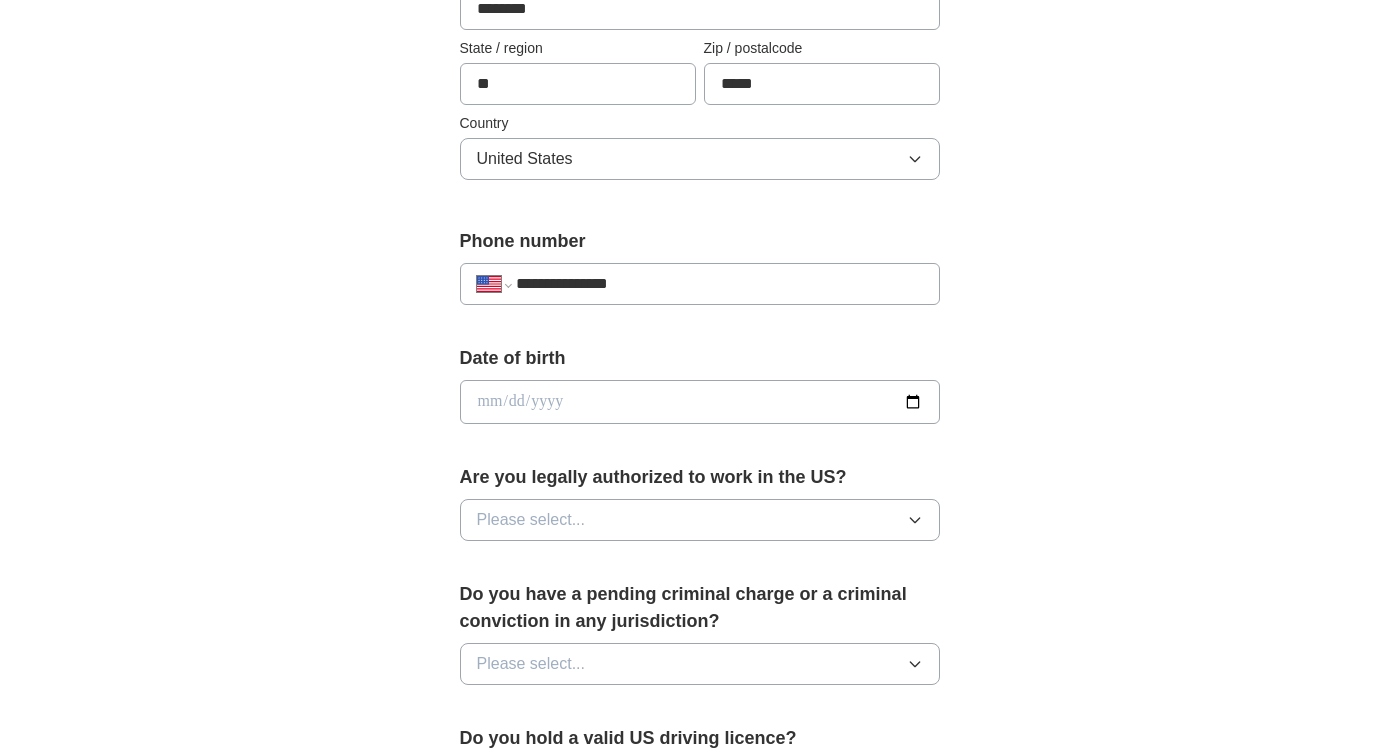 type on "**********" 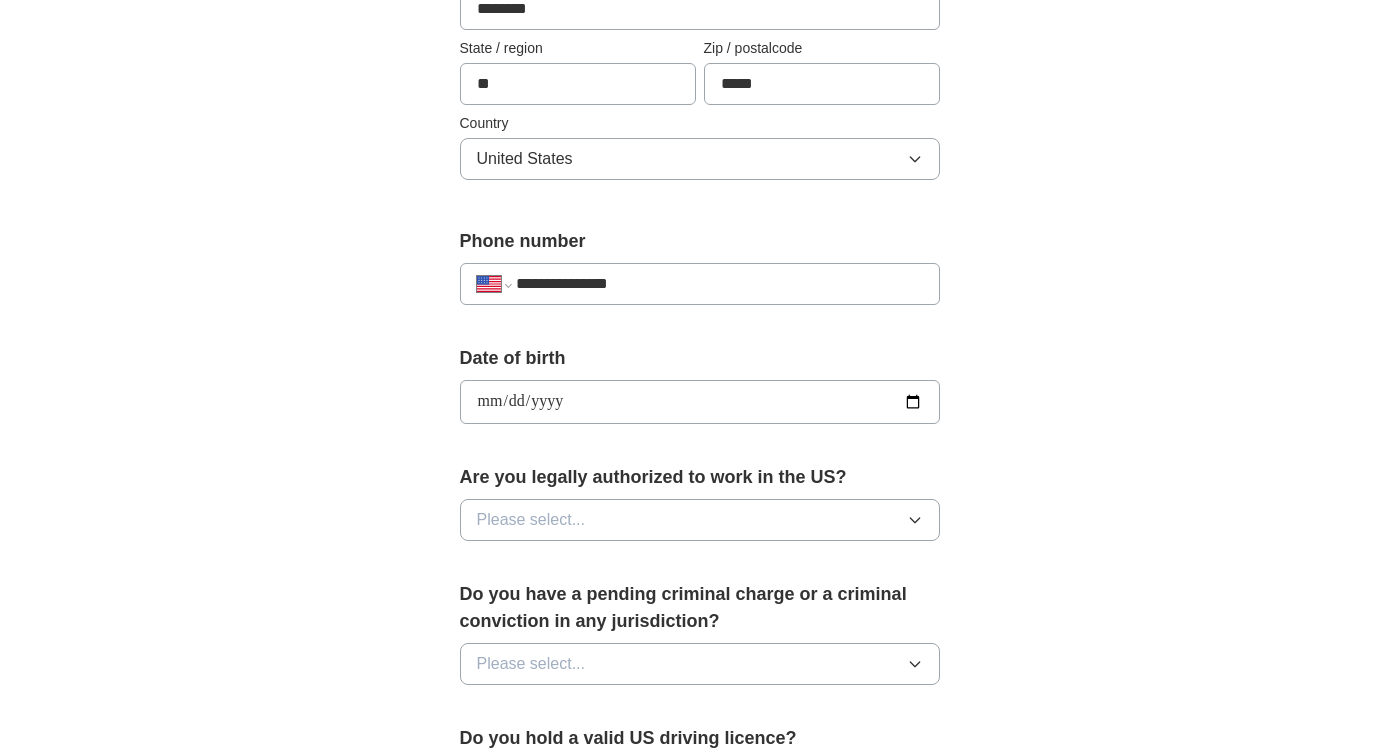 type on "**********" 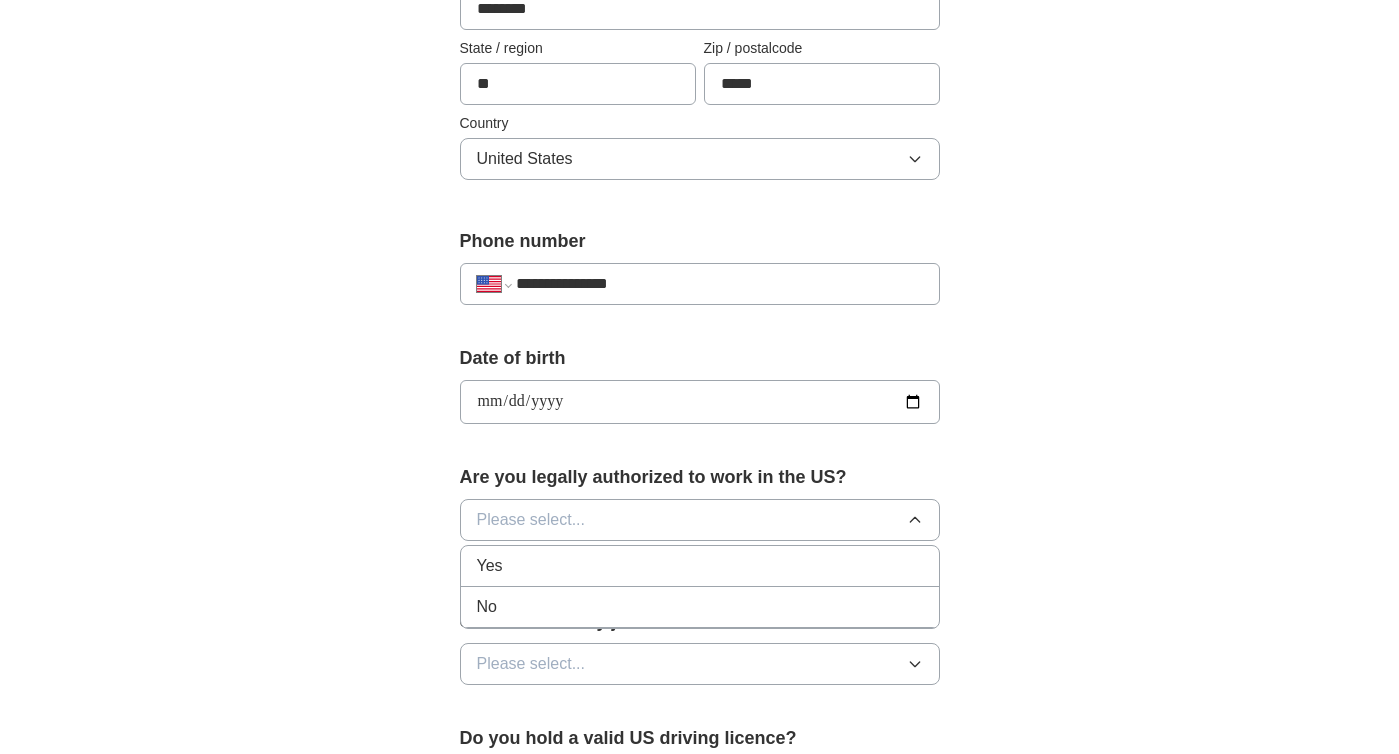 click on "Yes" at bounding box center (700, 566) 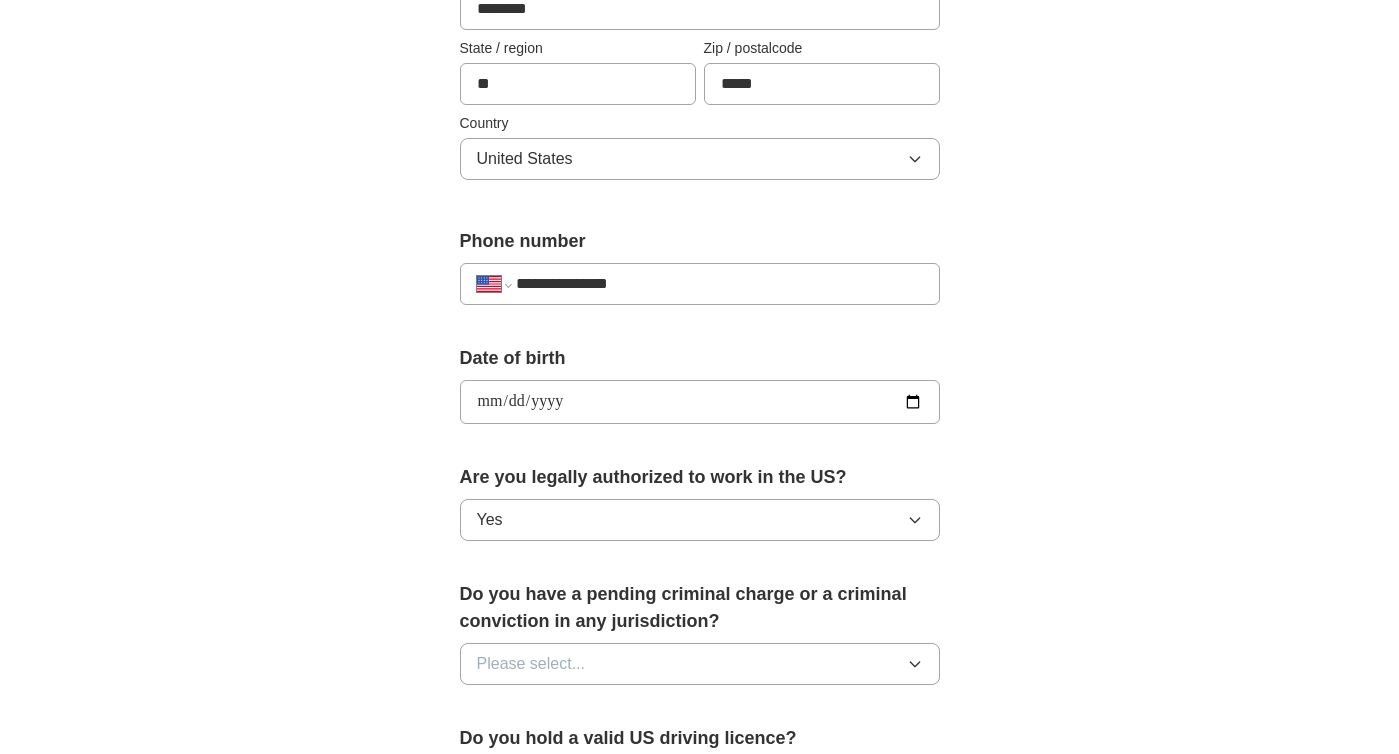 click on "Please select..." at bounding box center (700, 664) 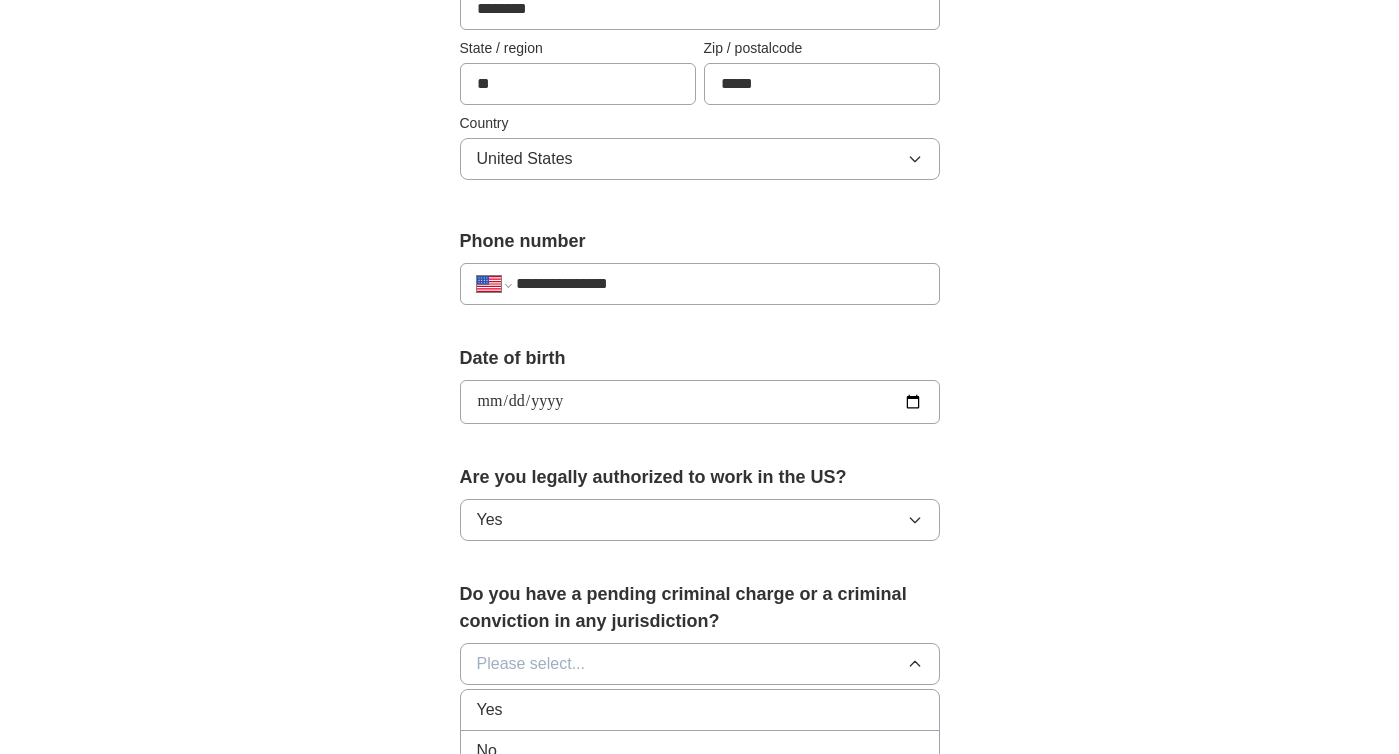 click on "No" at bounding box center [700, 751] 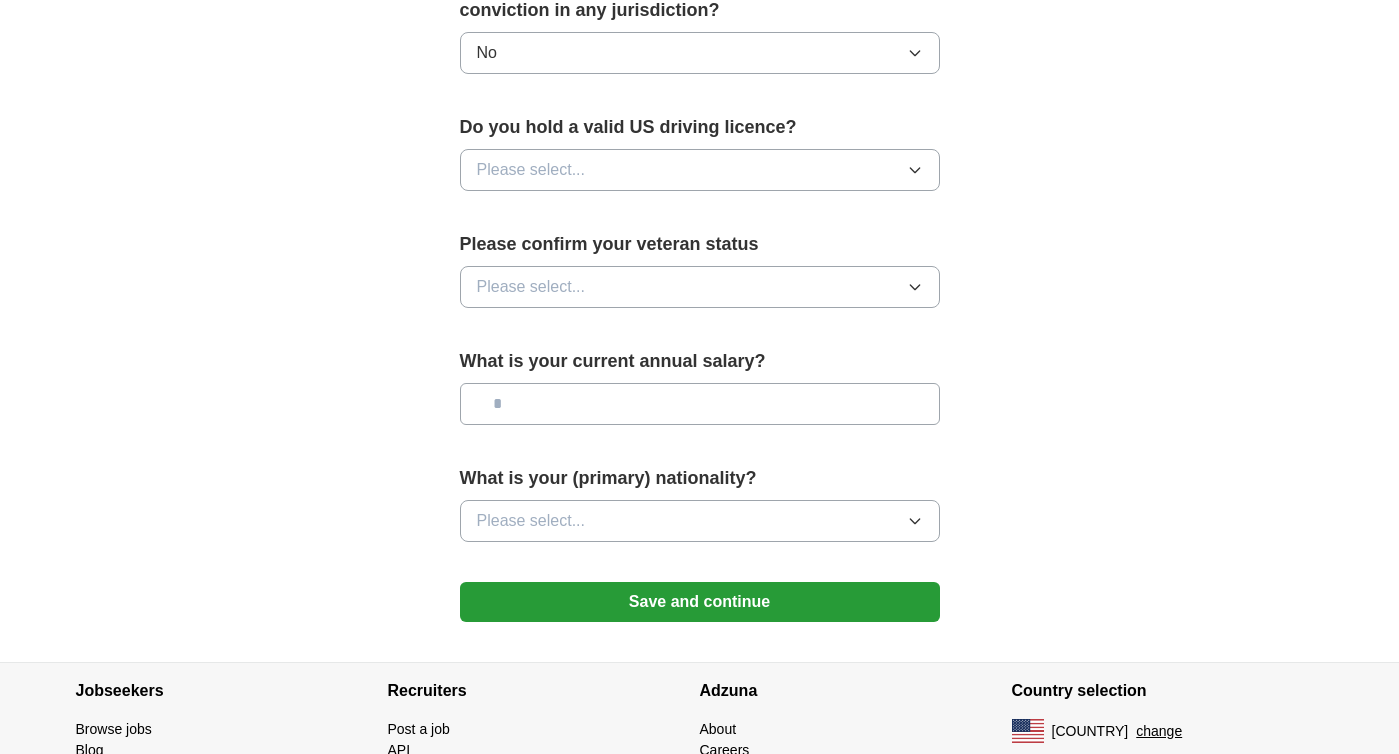 scroll, scrollTop: 1215, scrollLeft: 0, axis: vertical 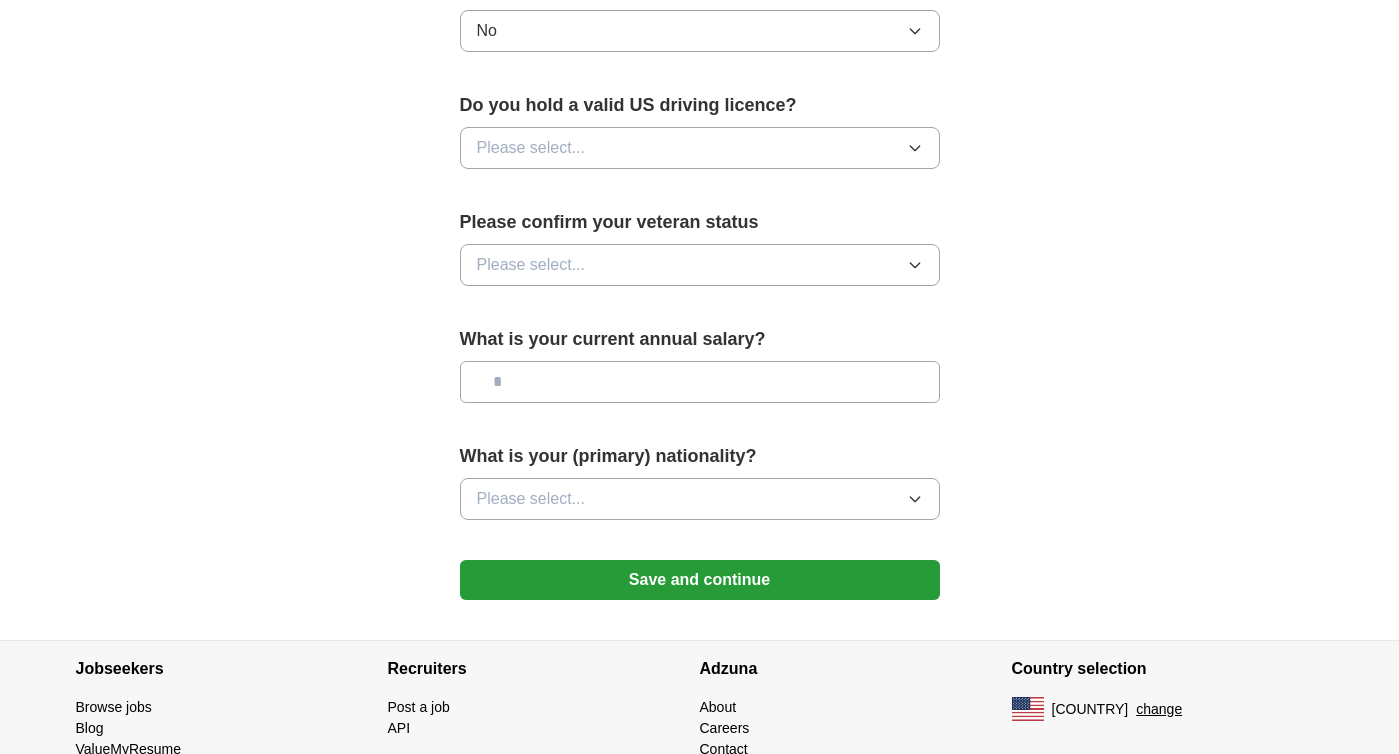 click on "Please select..." at bounding box center (700, 148) 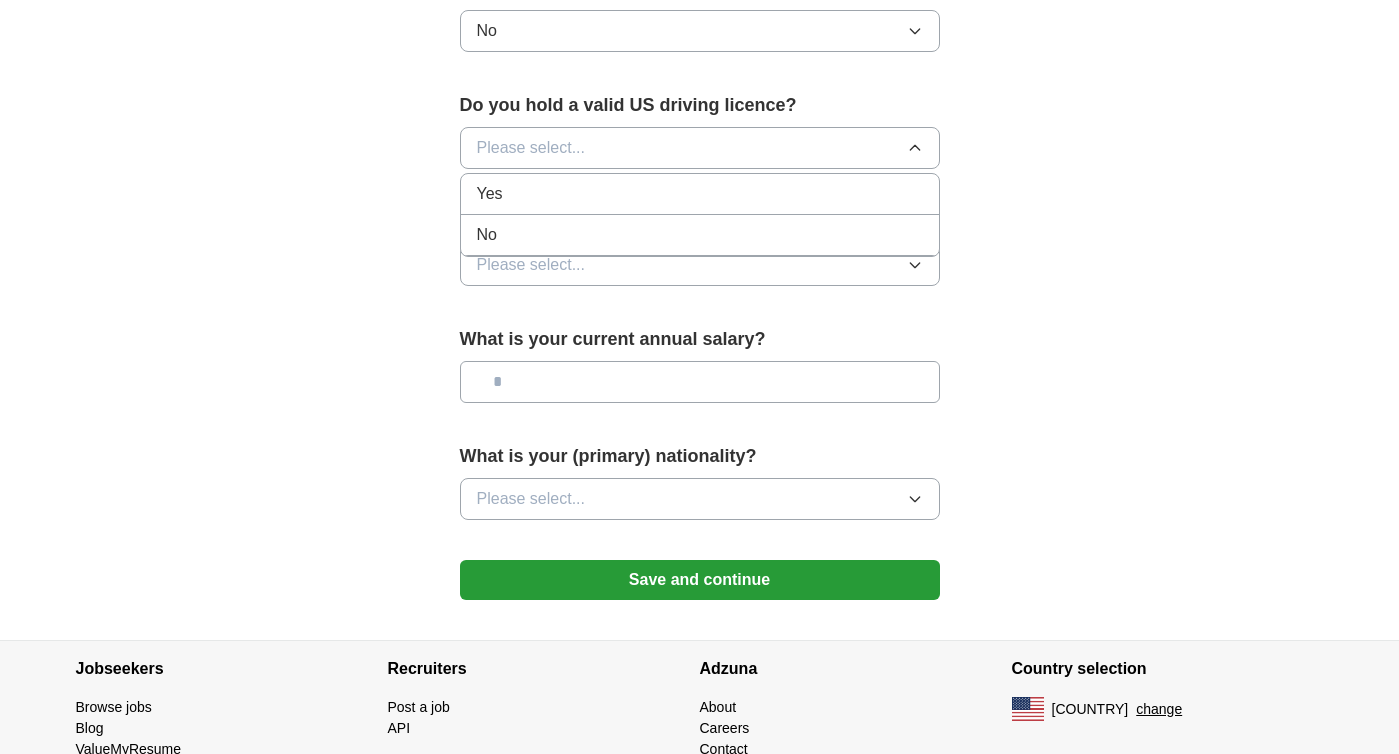click on "Yes" at bounding box center [700, 194] 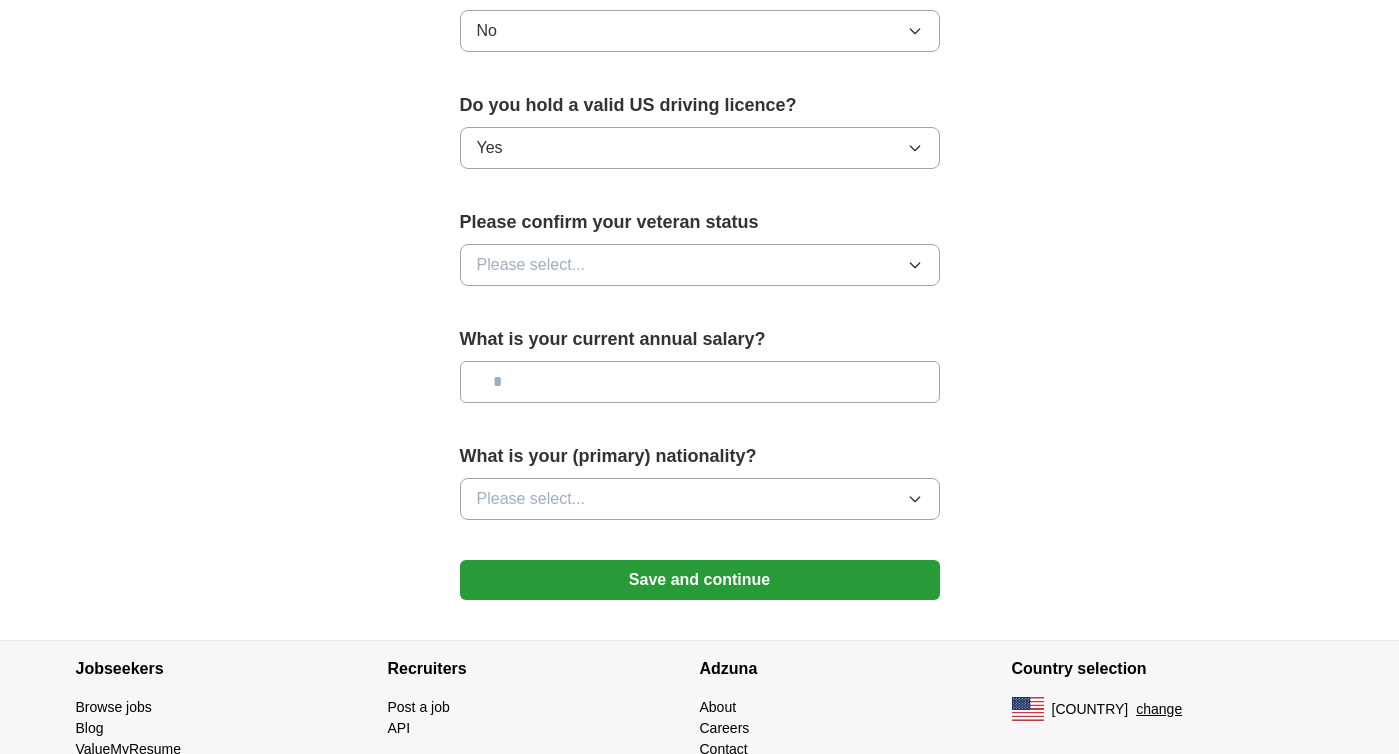 click on "Please select..." at bounding box center (700, 265) 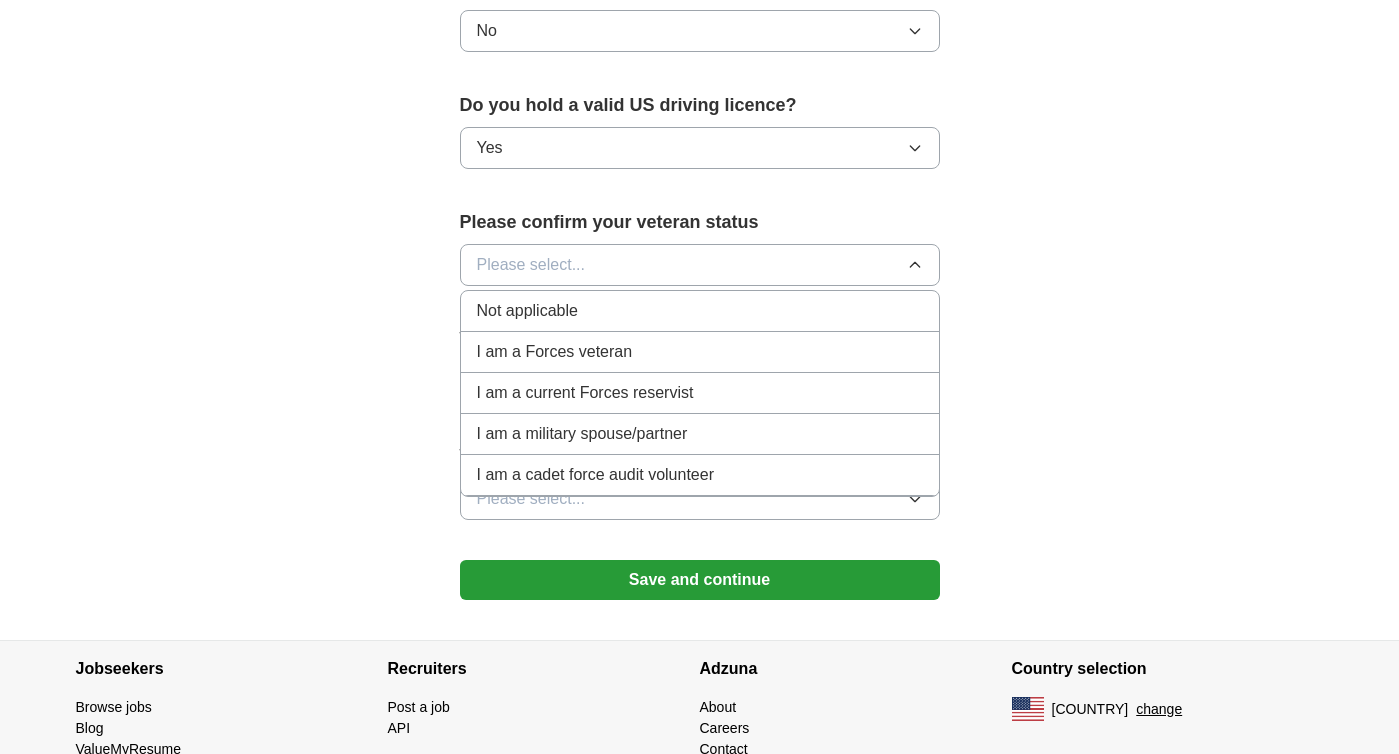 click on "Not applicable" at bounding box center (700, 311) 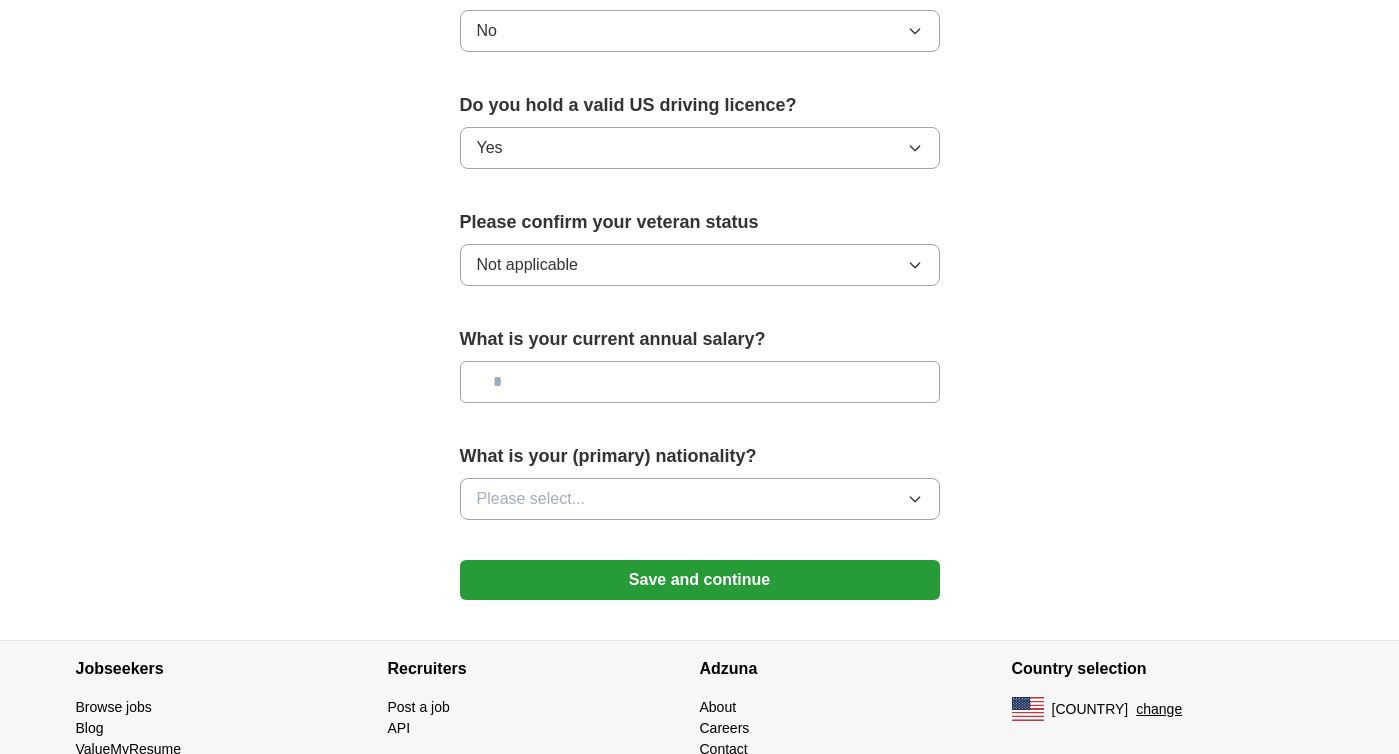 click at bounding box center [700, 382] 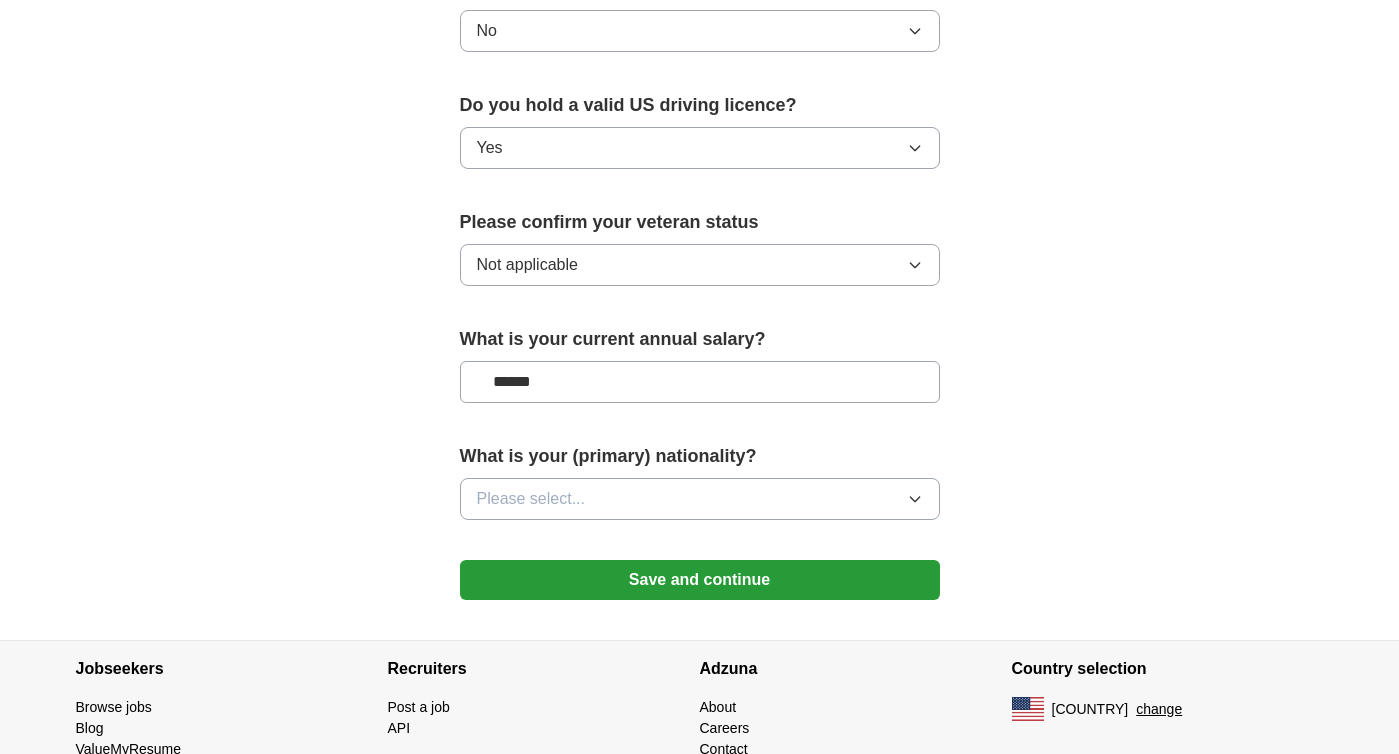 type on "*******" 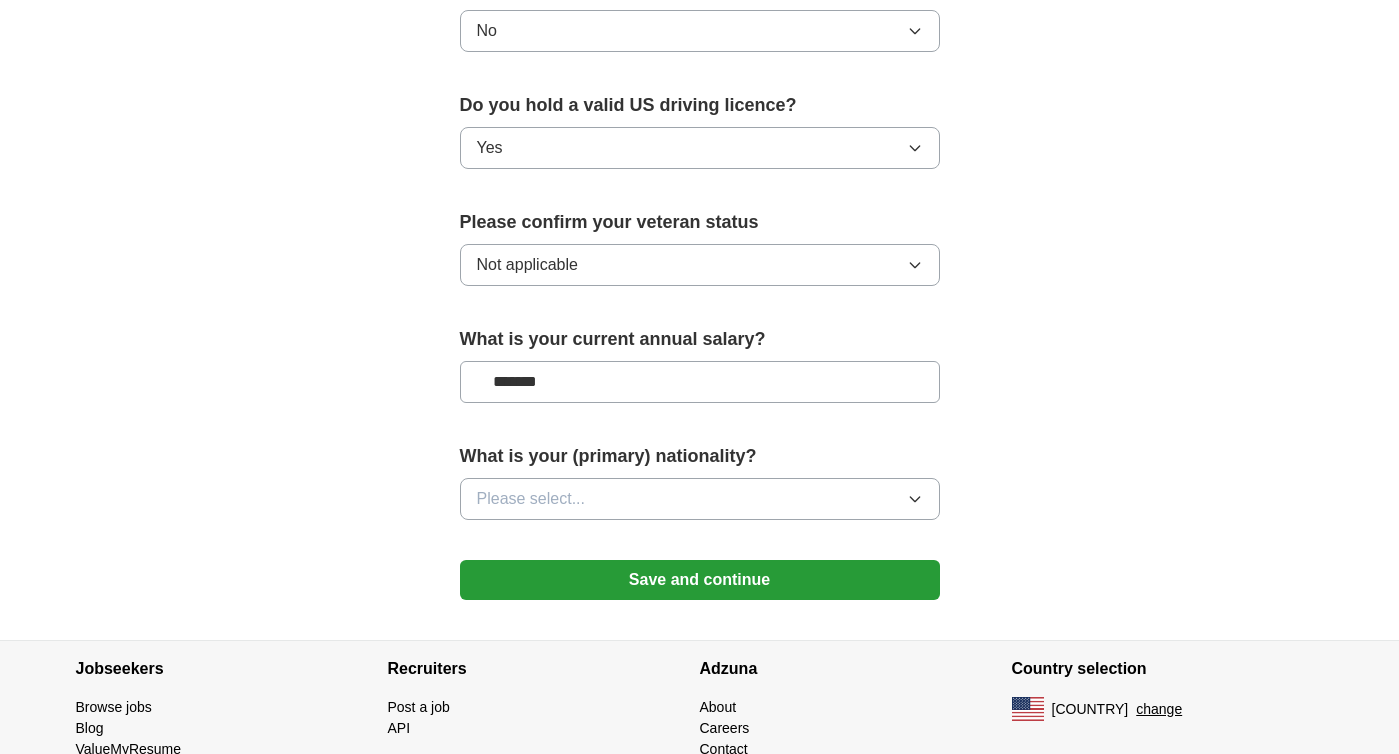 click on "Please select..." at bounding box center [700, 499] 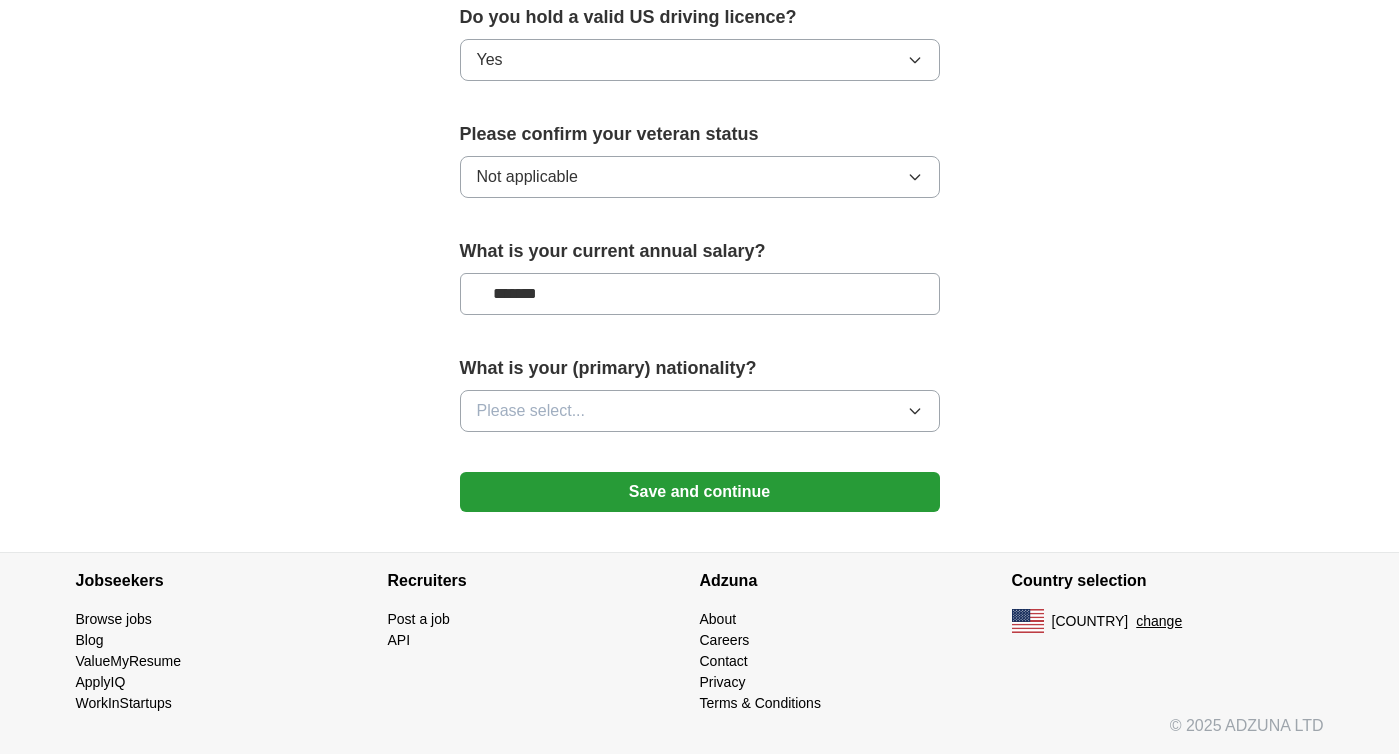 click on "Please select..." at bounding box center (700, 411) 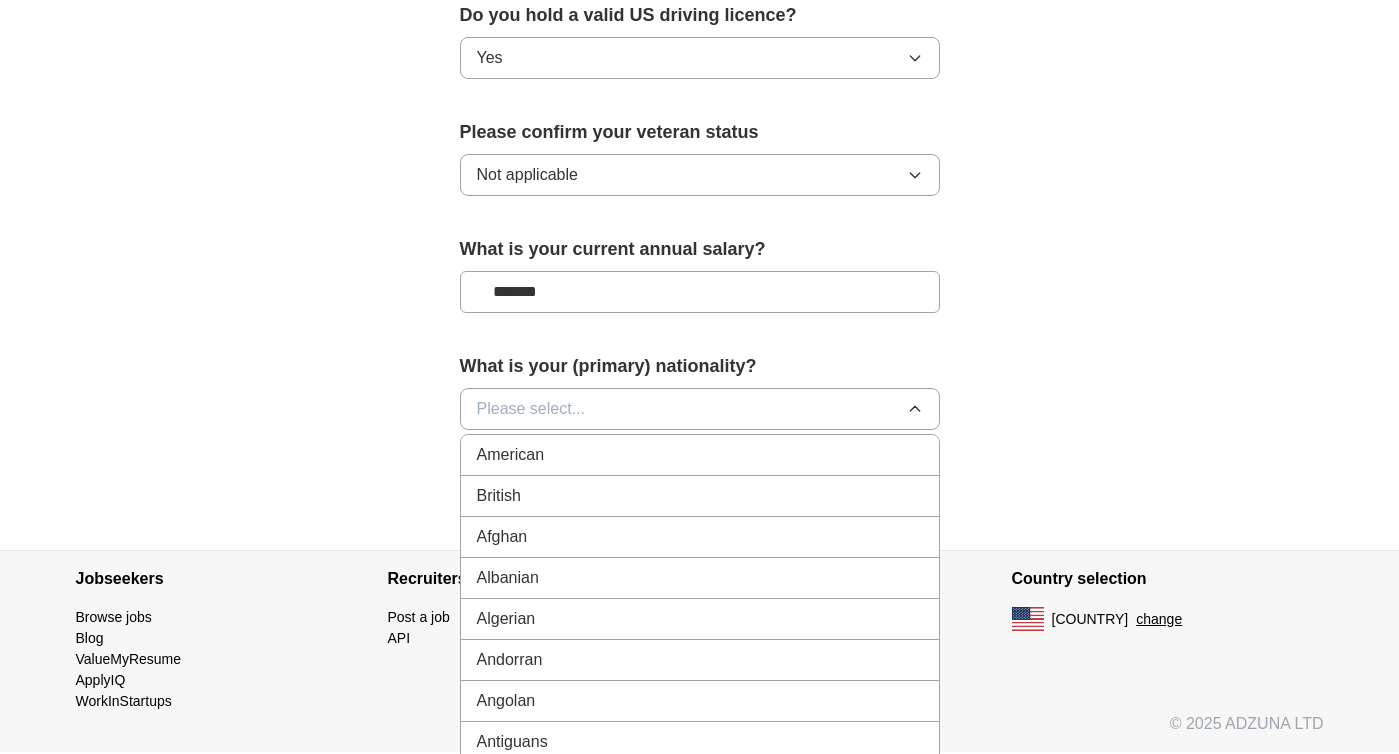 click on "American" at bounding box center [700, 455] 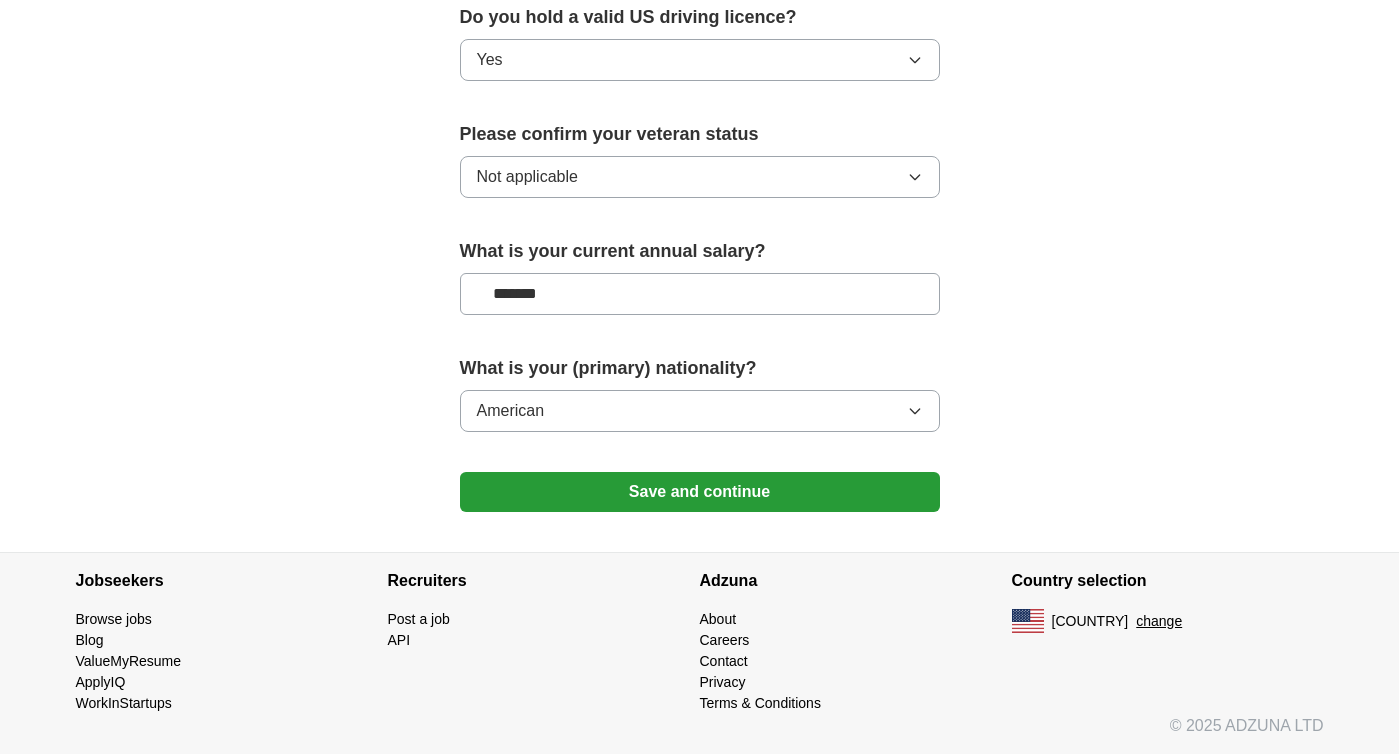click on "Save and continue" at bounding box center [700, 492] 